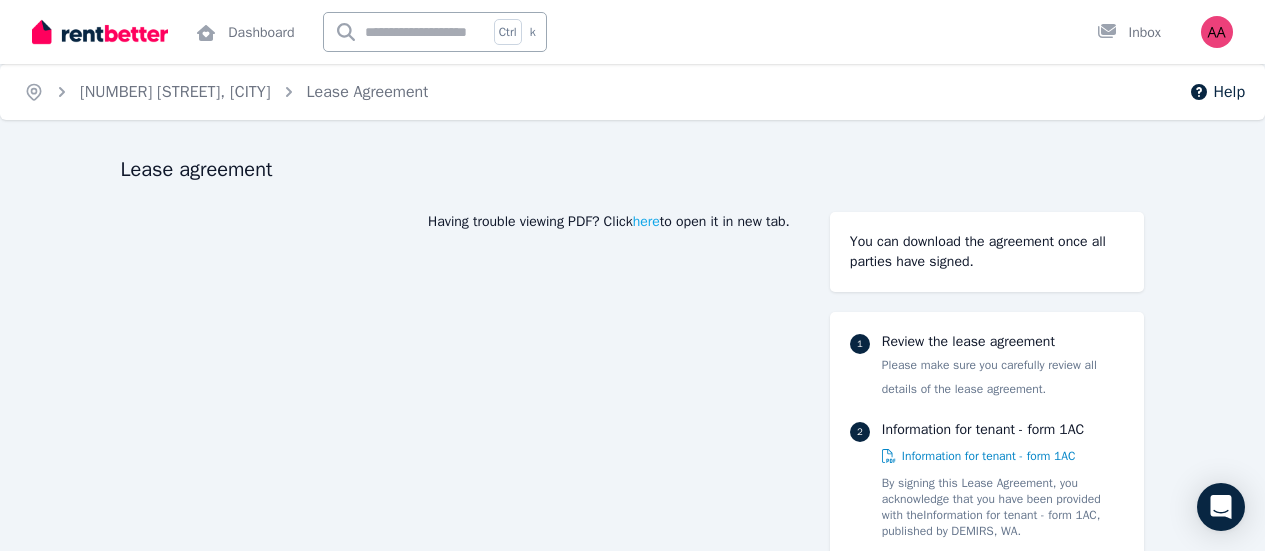 scroll, scrollTop: 10313, scrollLeft: 0, axis: vertical 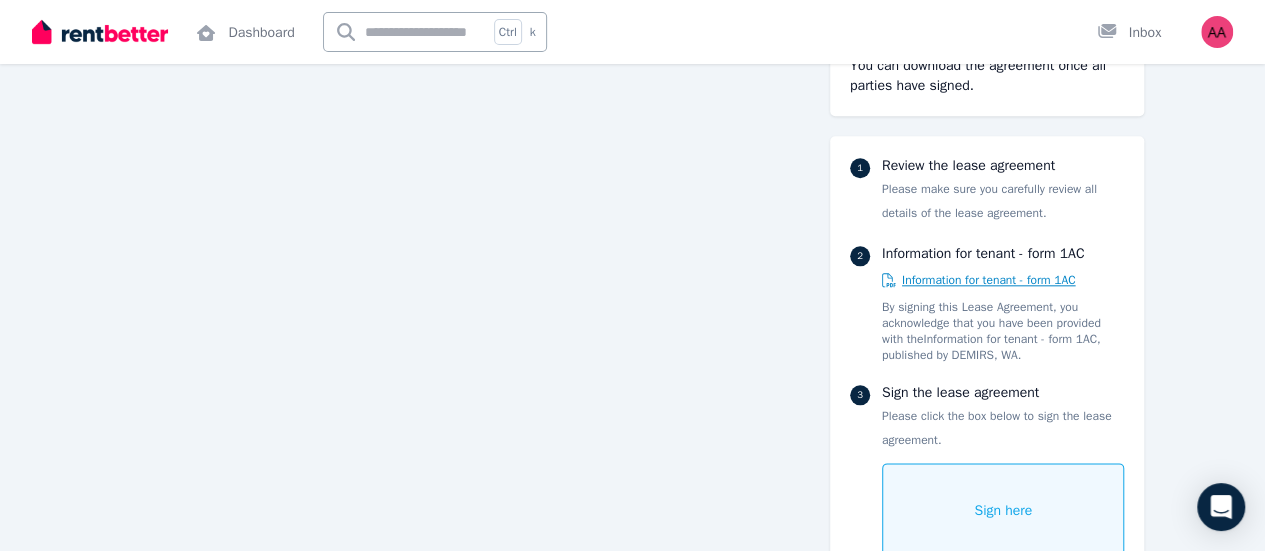 click on "Information for tenant - form 1AC" at bounding box center (989, 280) 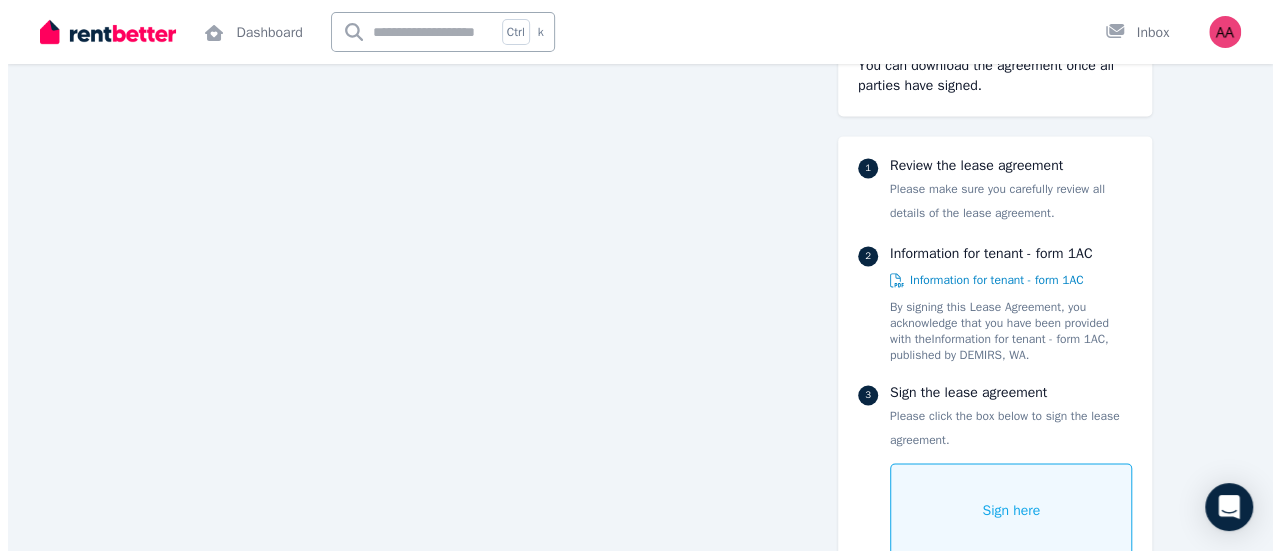 scroll, scrollTop: 12725, scrollLeft: 0, axis: vertical 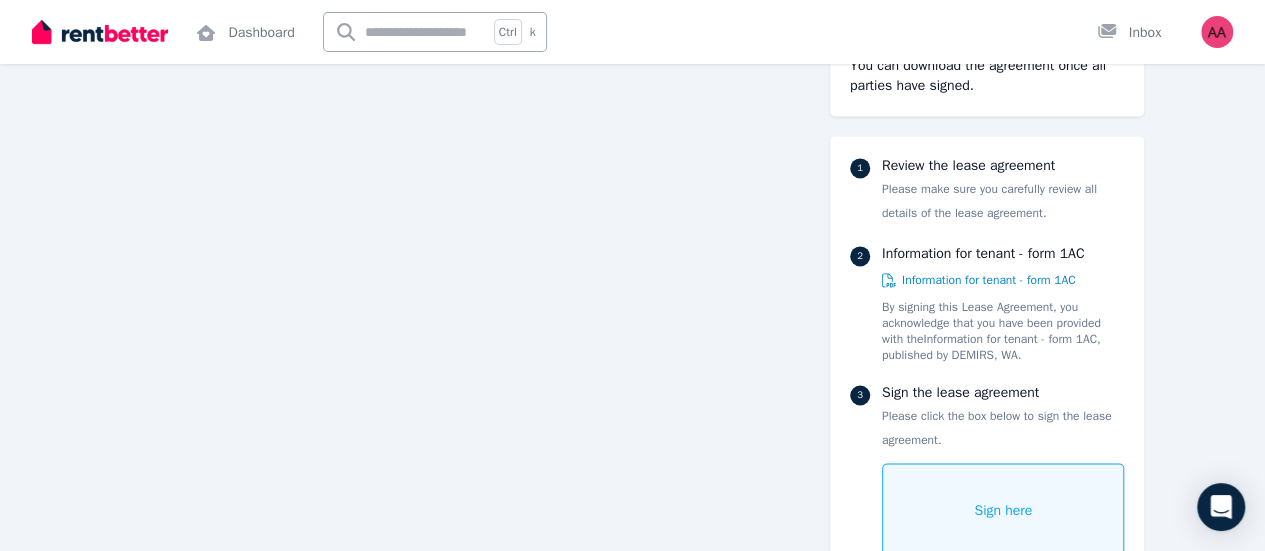 click on "Sign here" at bounding box center [1003, 511] 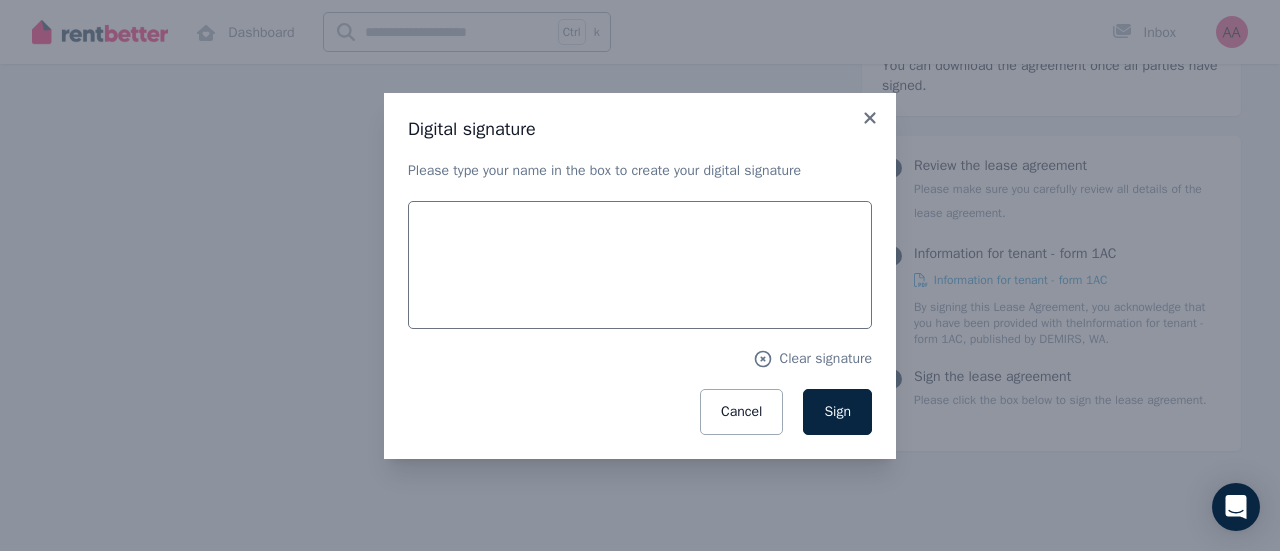scroll, scrollTop: 12743, scrollLeft: 0, axis: vertical 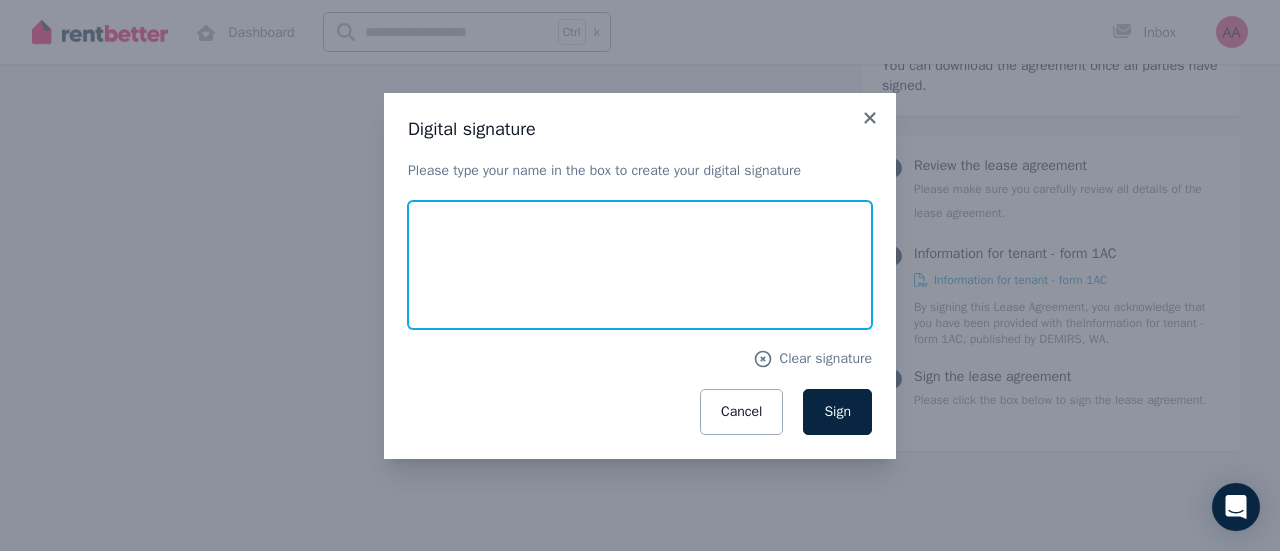 click at bounding box center [640, 265] 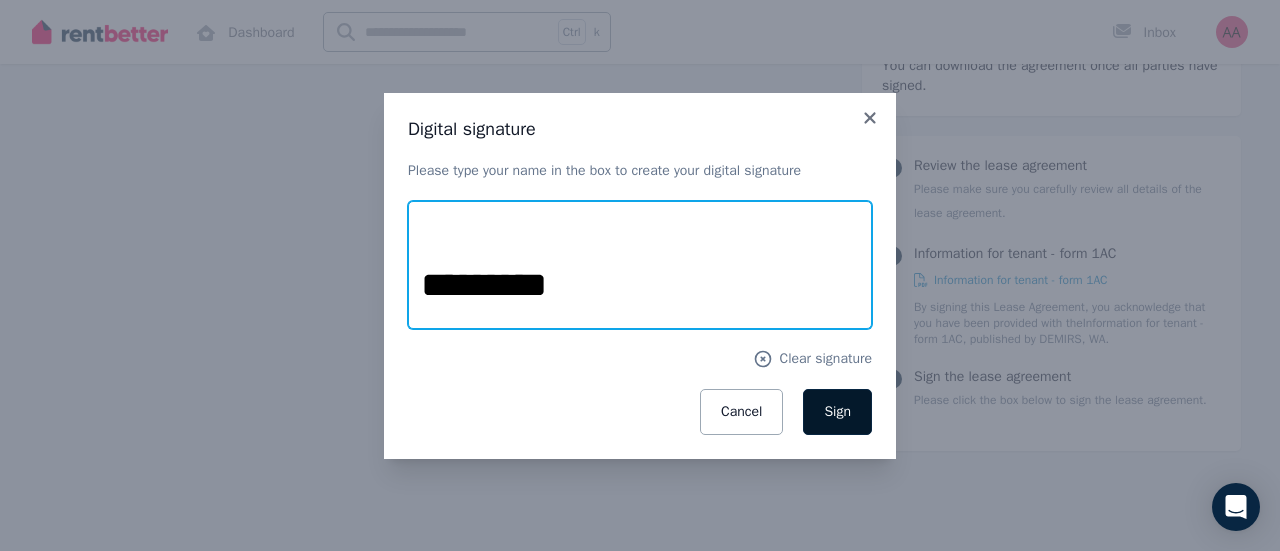 type on "*********" 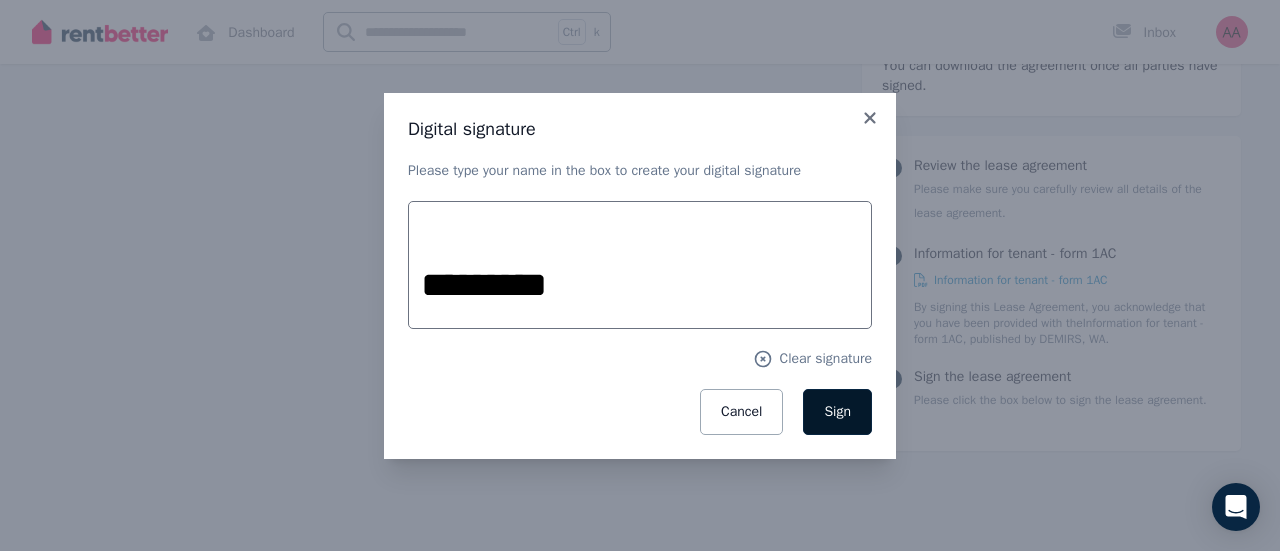 click on "Sign" at bounding box center (837, 411) 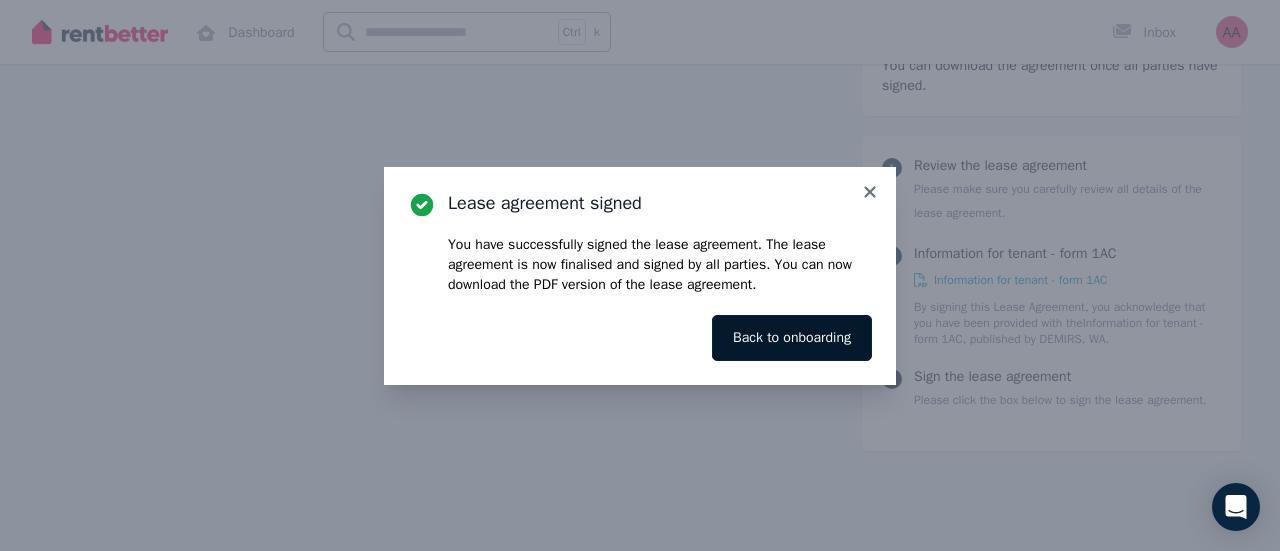 click on "Back to onboarding" at bounding box center (792, 338) 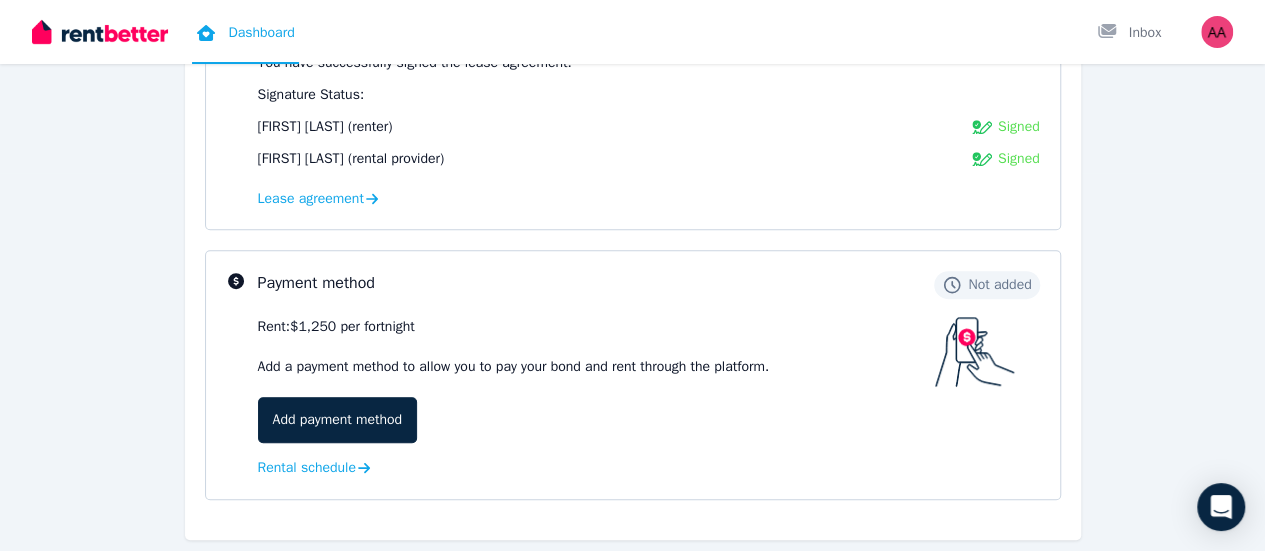 scroll, scrollTop: 379, scrollLeft: 0, axis: vertical 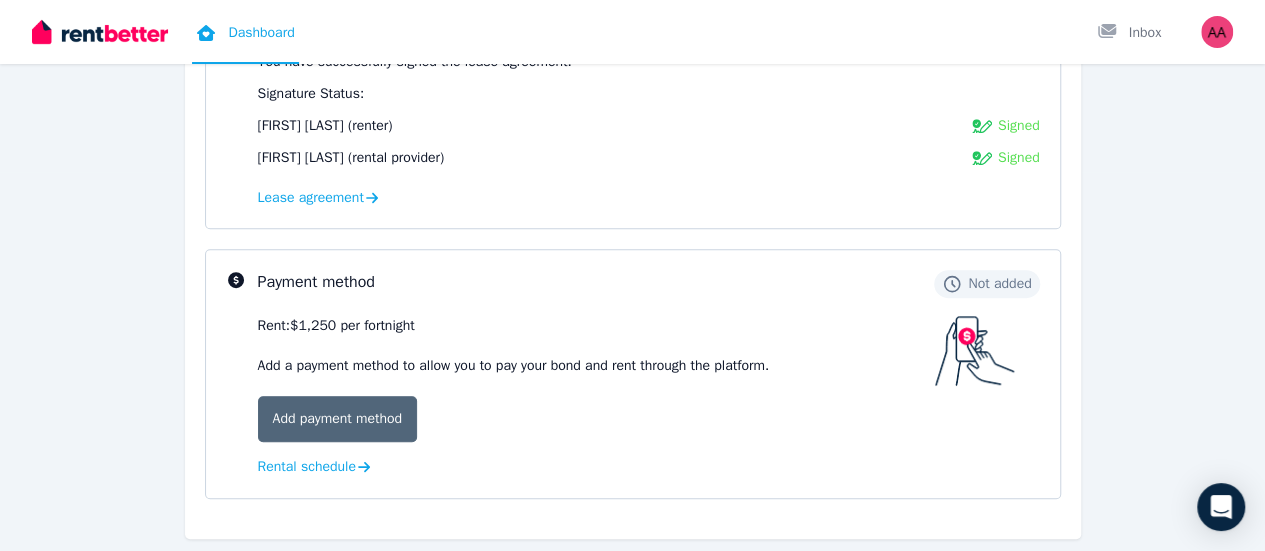click on "Add payment method" at bounding box center (337, 419) 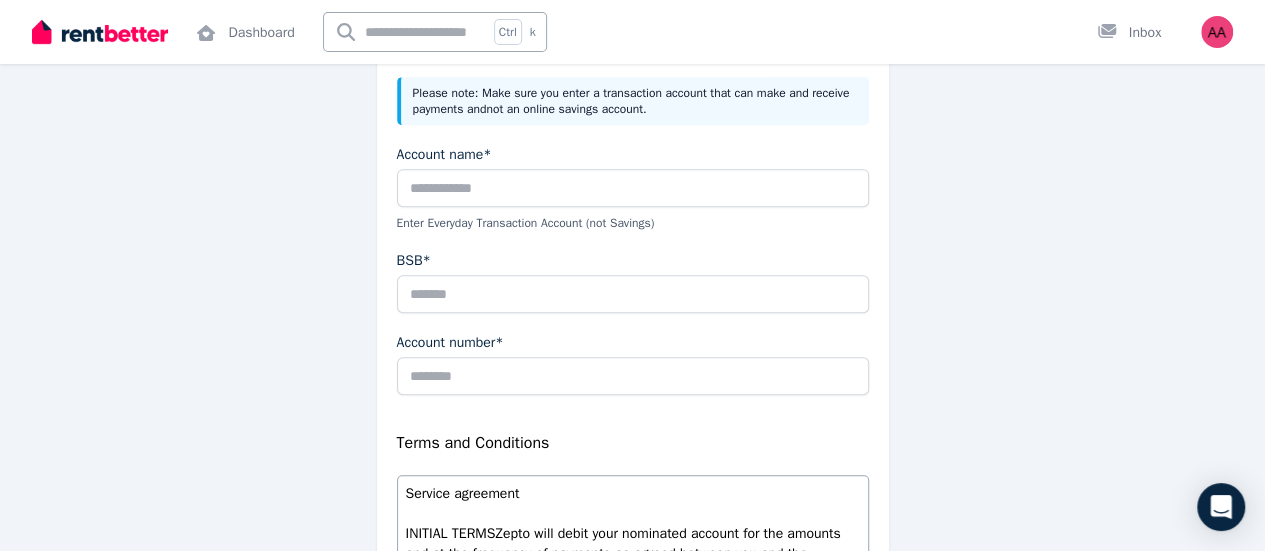 scroll, scrollTop: 424, scrollLeft: 0, axis: vertical 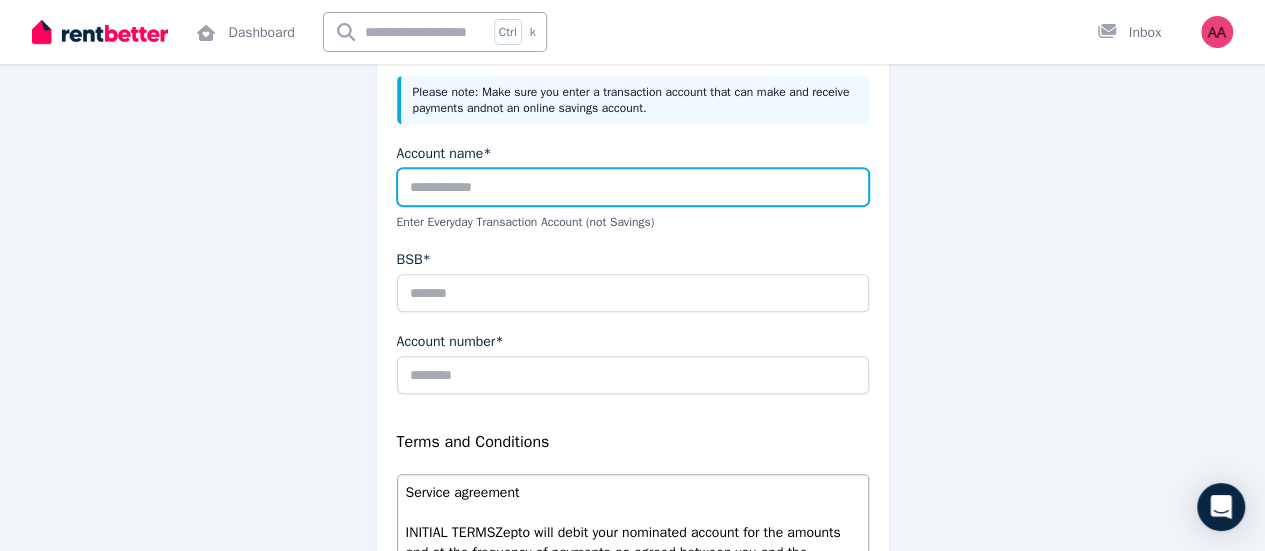 click on "Account name*" at bounding box center (633, 187) 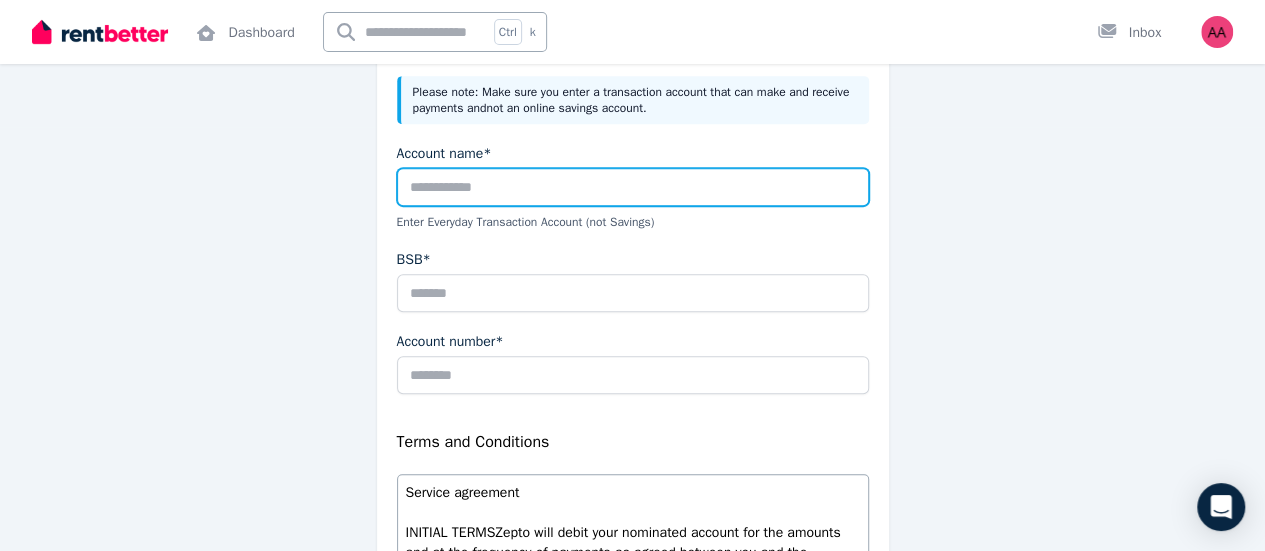 type on "*********" 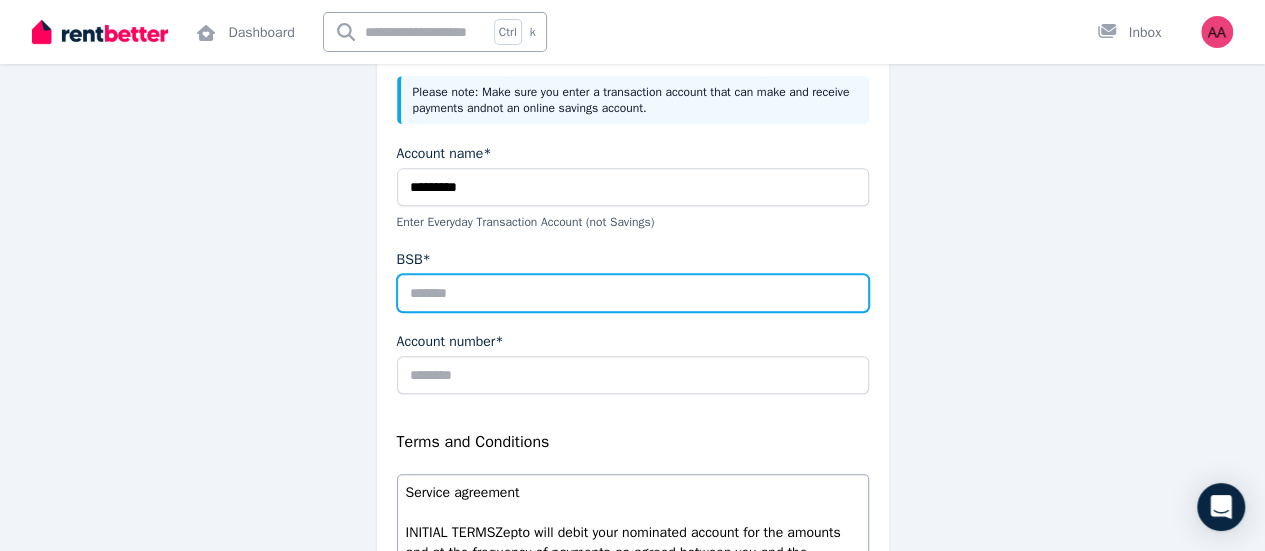 click on "BSB*" at bounding box center [633, 293] 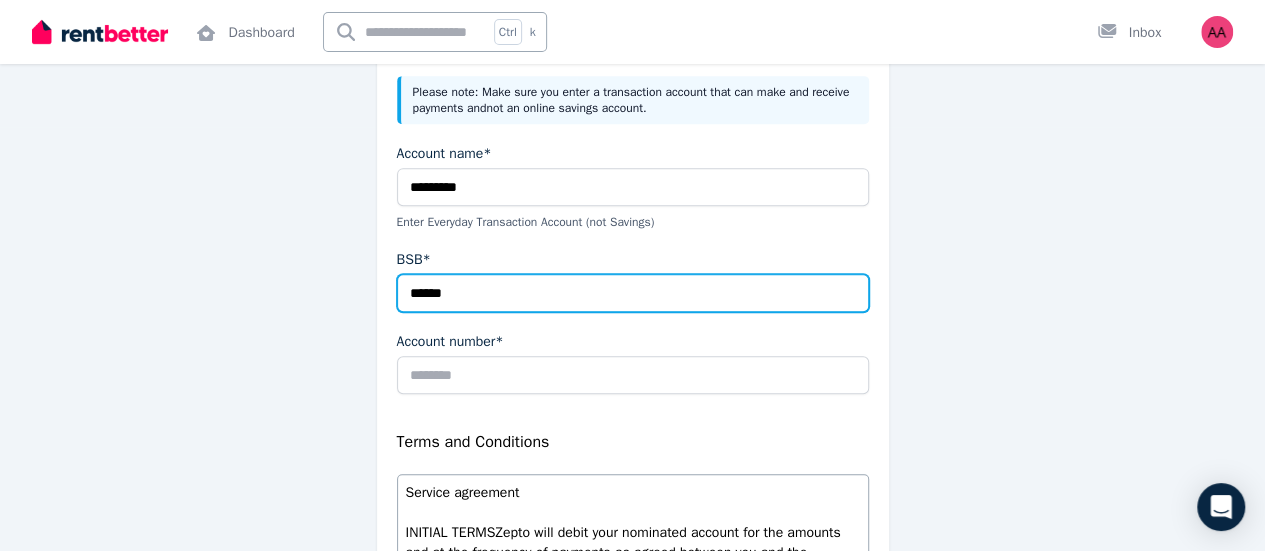 type on "******" 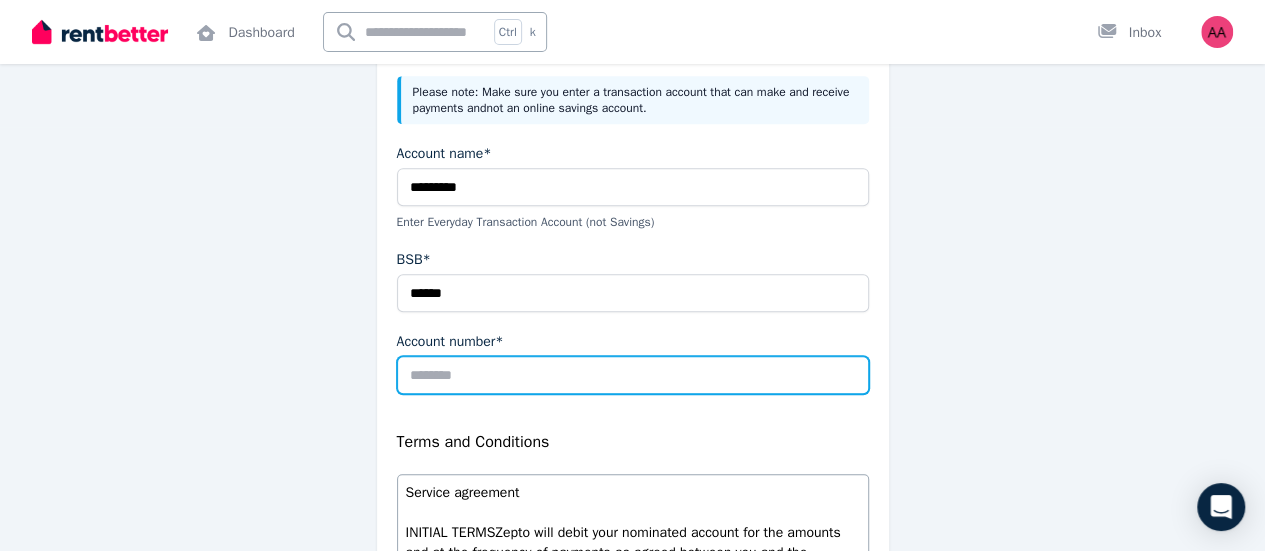 click on "Account number*" at bounding box center [633, 375] 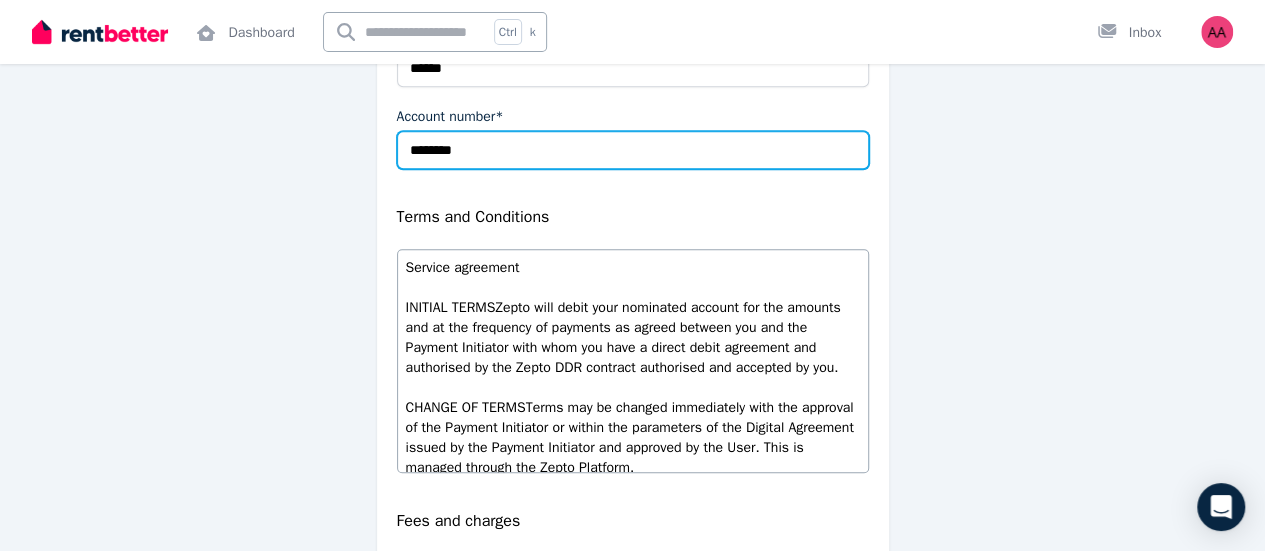 scroll, scrollTop: 650, scrollLeft: 0, axis: vertical 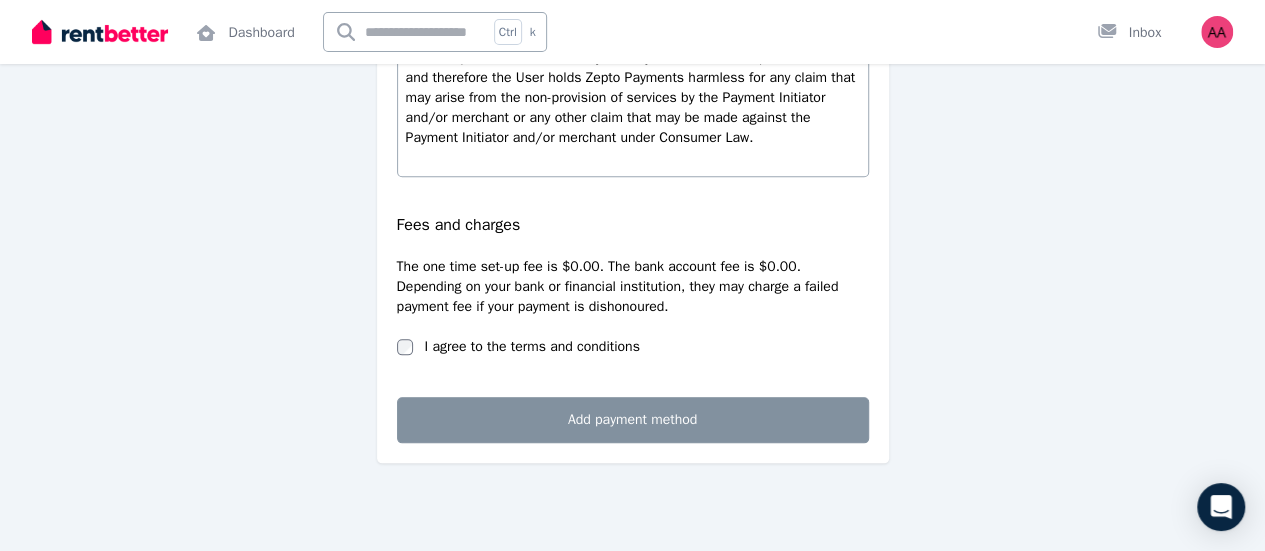 type on "********" 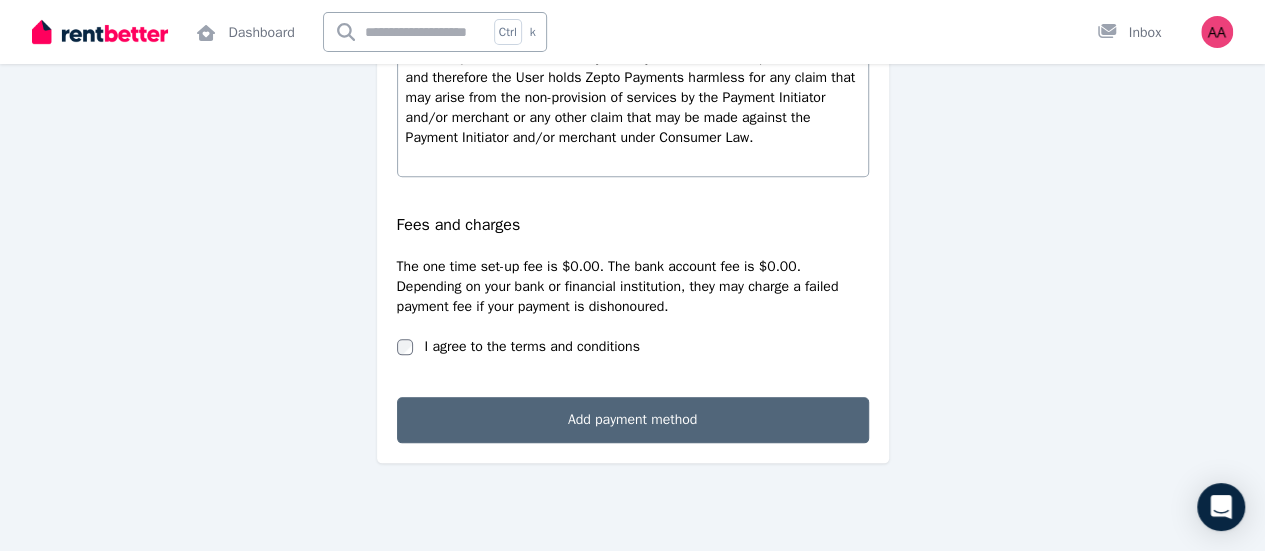 click on "Add payment method" at bounding box center (633, 420) 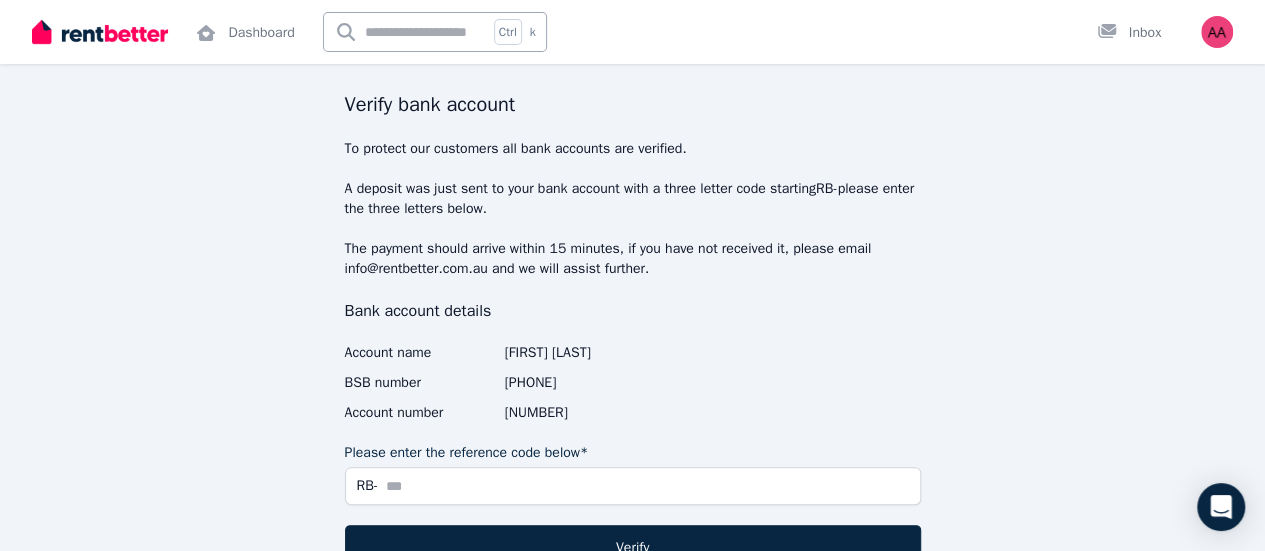 scroll, scrollTop: 60, scrollLeft: 0, axis: vertical 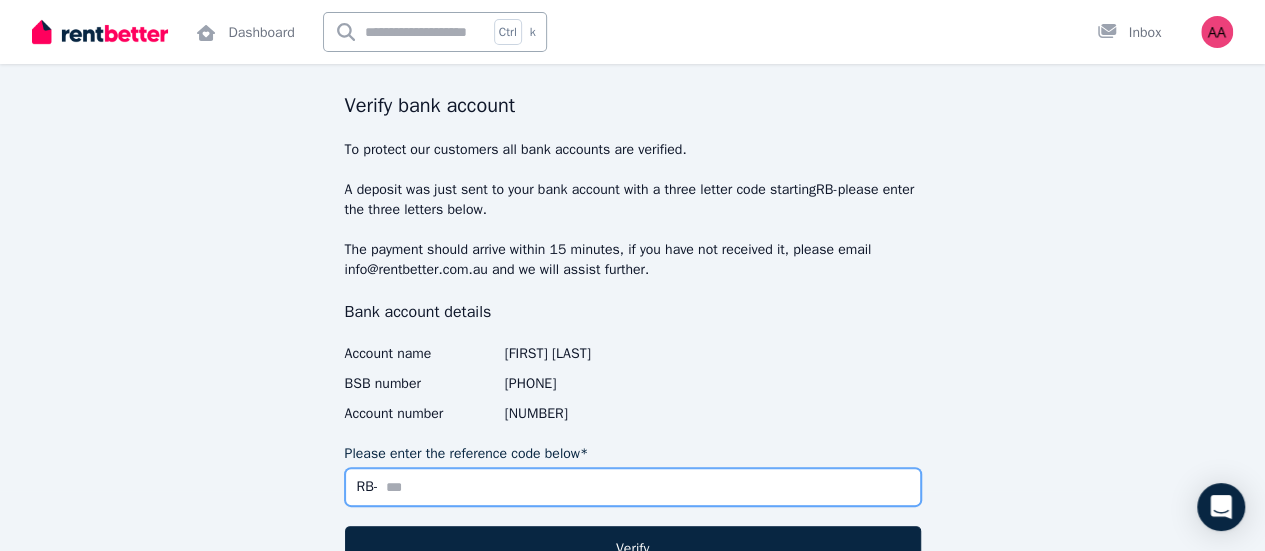 click on "Please enter the reference code below*" at bounding box center [633, 487] 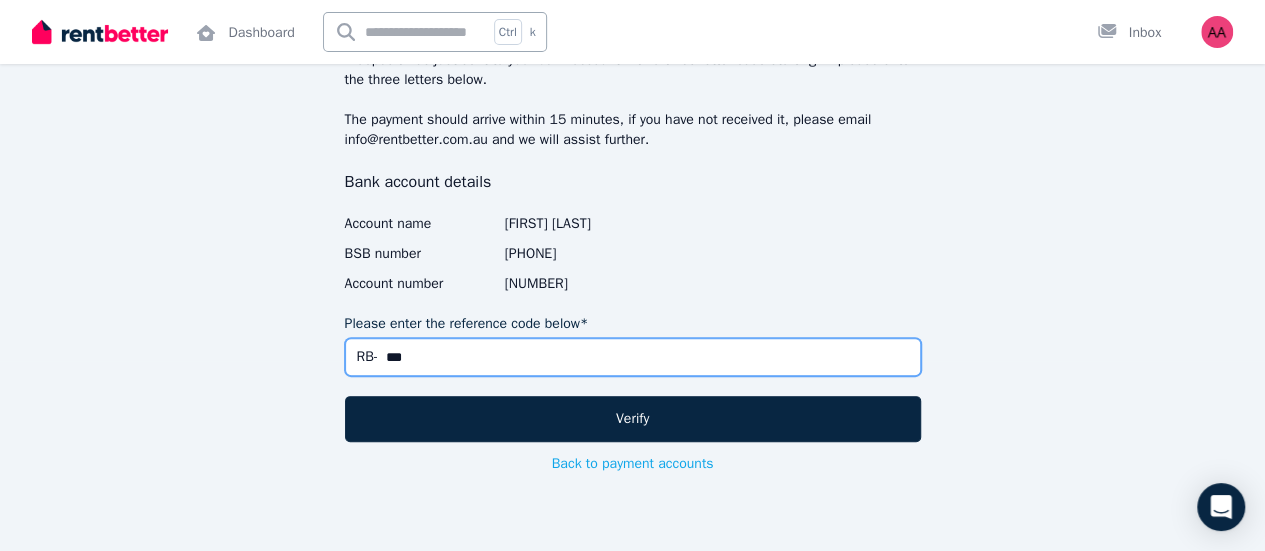 scroll, scrollTop: 239, scrollLeft: 0, axis: vertical 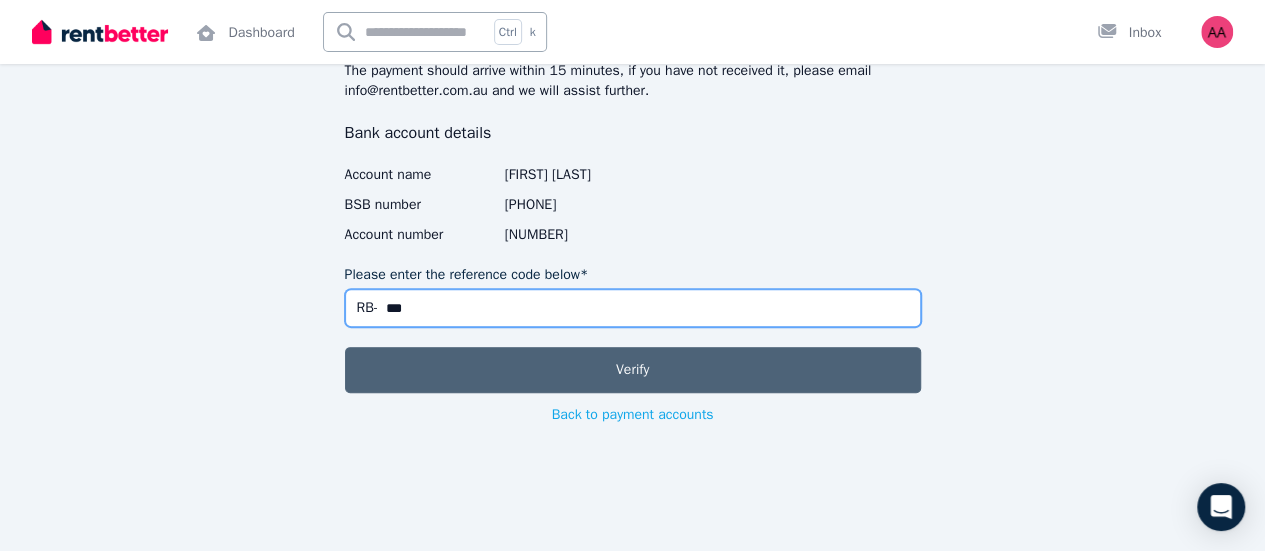 type on "***" 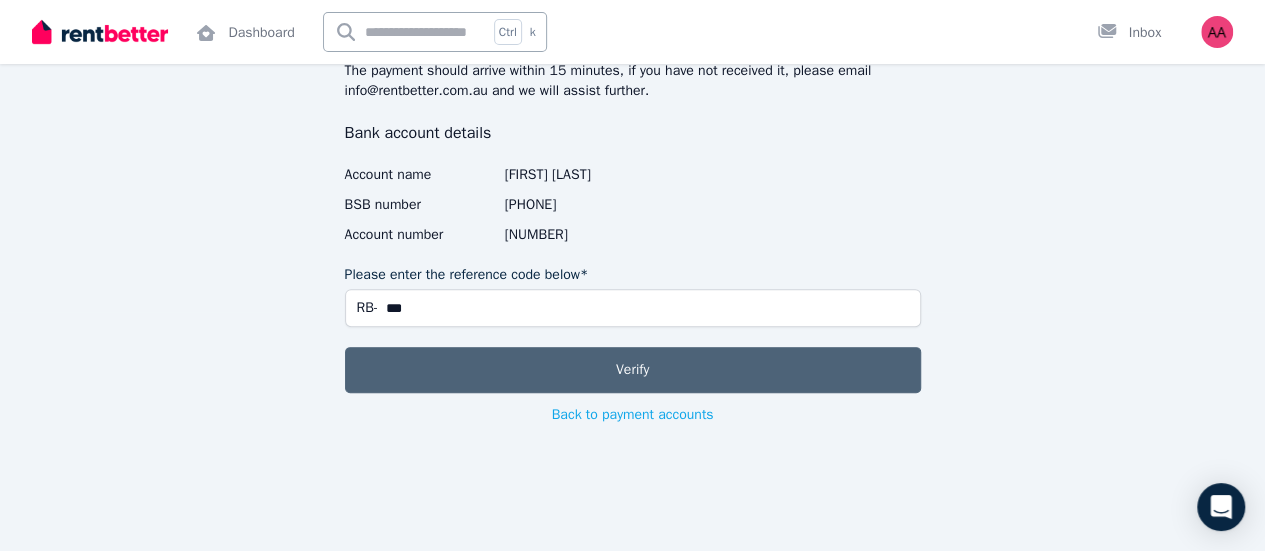 click on "Verify" at bounding box center (633, 370) 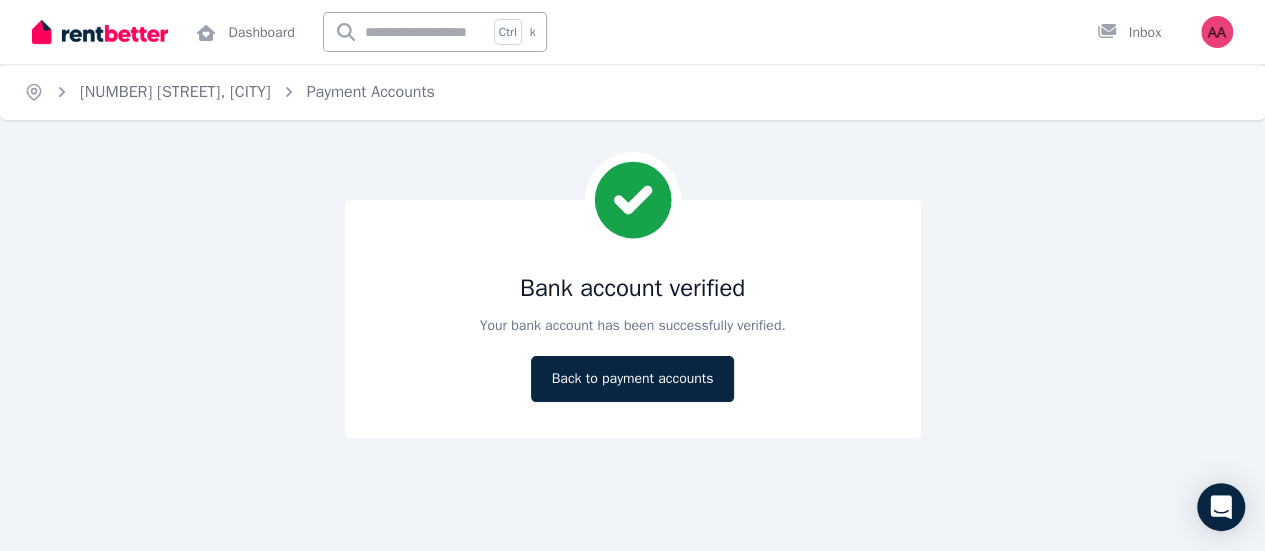 scroll, scrollTop: 0, scrollLeft: 0, axis: both 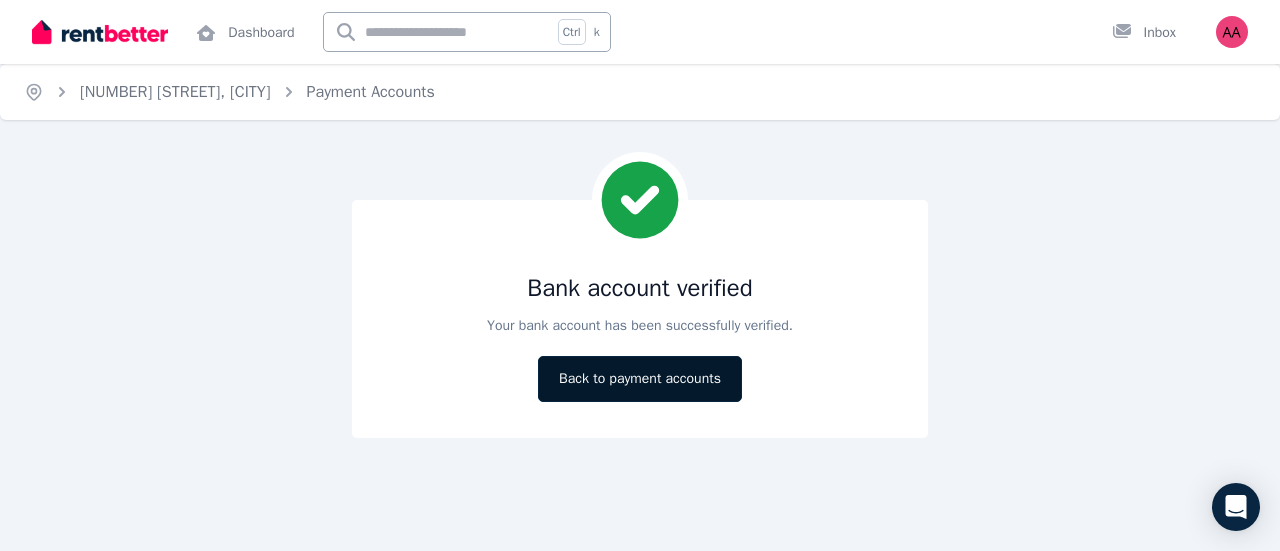 click on "Back to payment accounts" at bounding box center [640, 379] 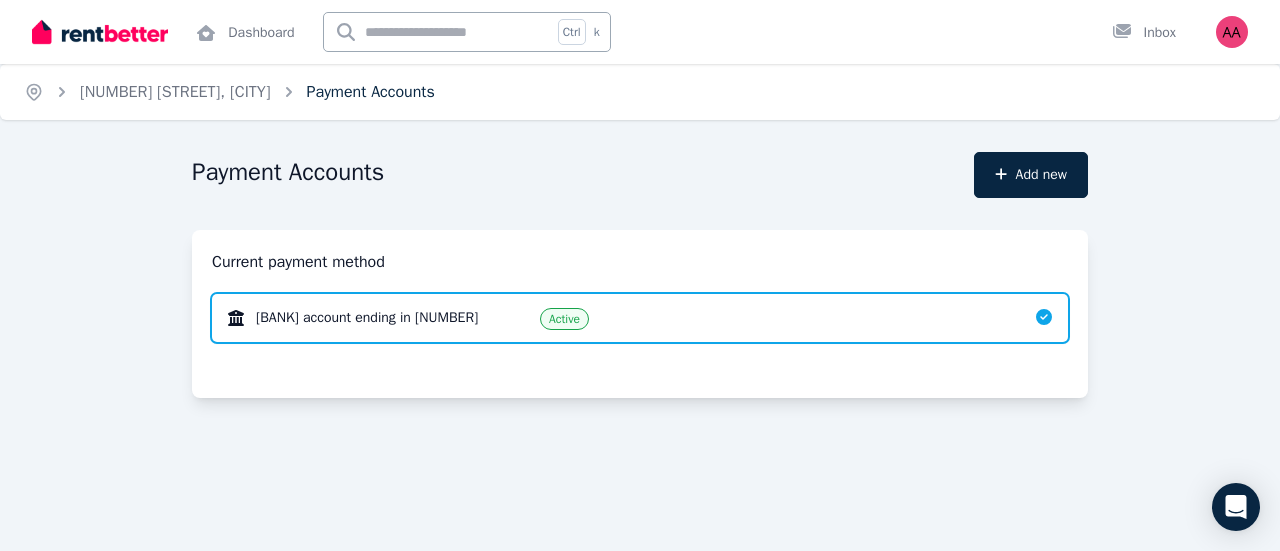 click on "Payment Accounts" at bounding box center (371, 92) 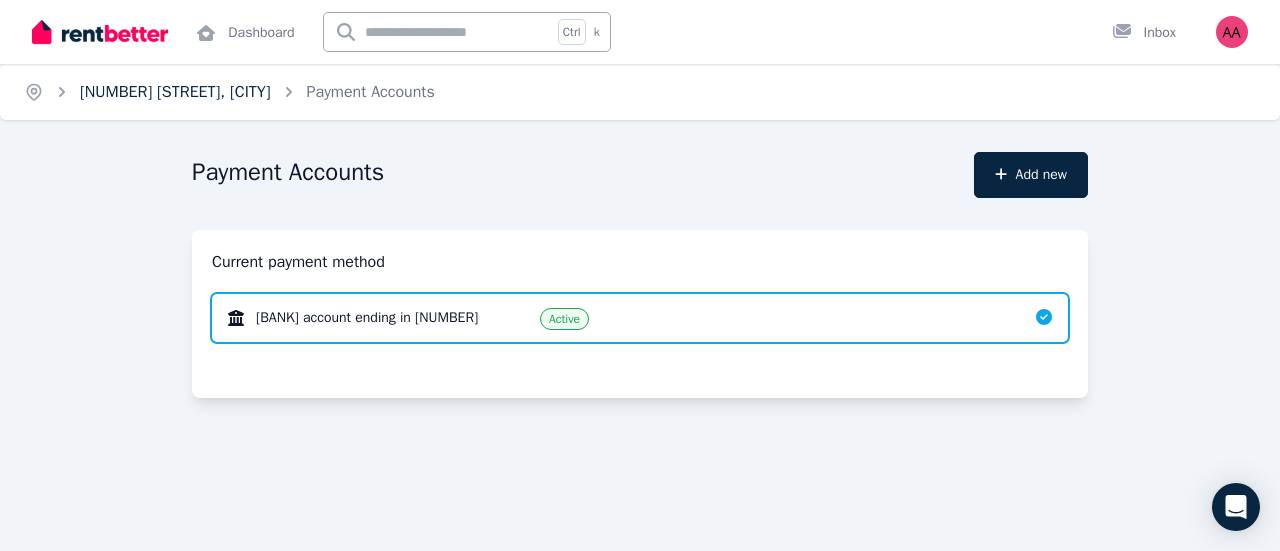 click on "[NUMBER] [STREET], [SUBURB]" at bounding box center [175, 92] 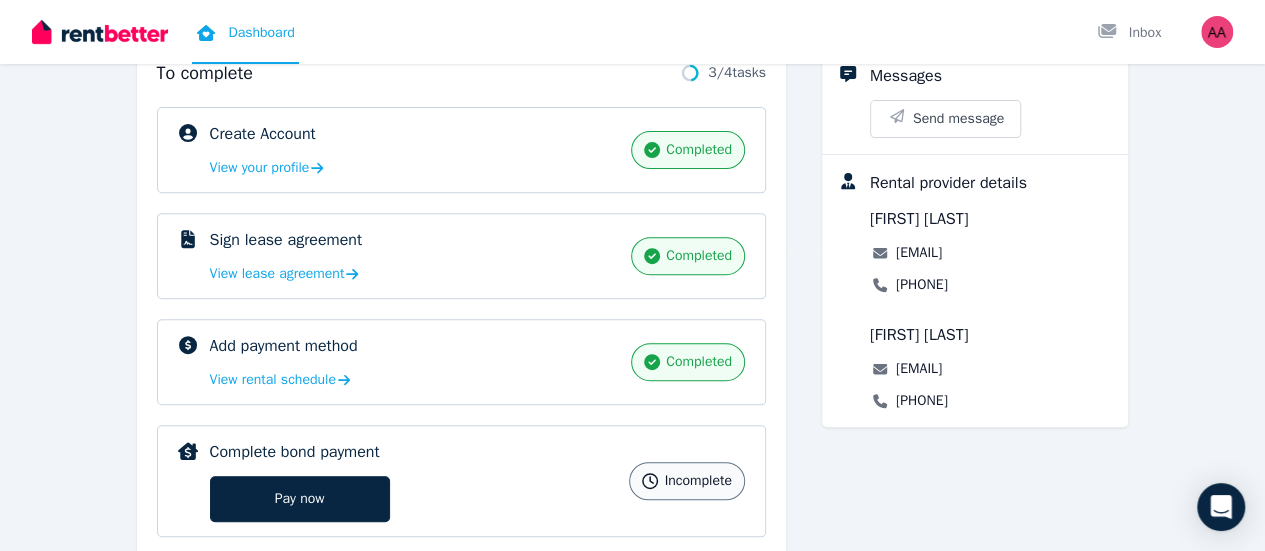 scroll, scrollTop: 355, scrollLeft: 0, axis: vertical 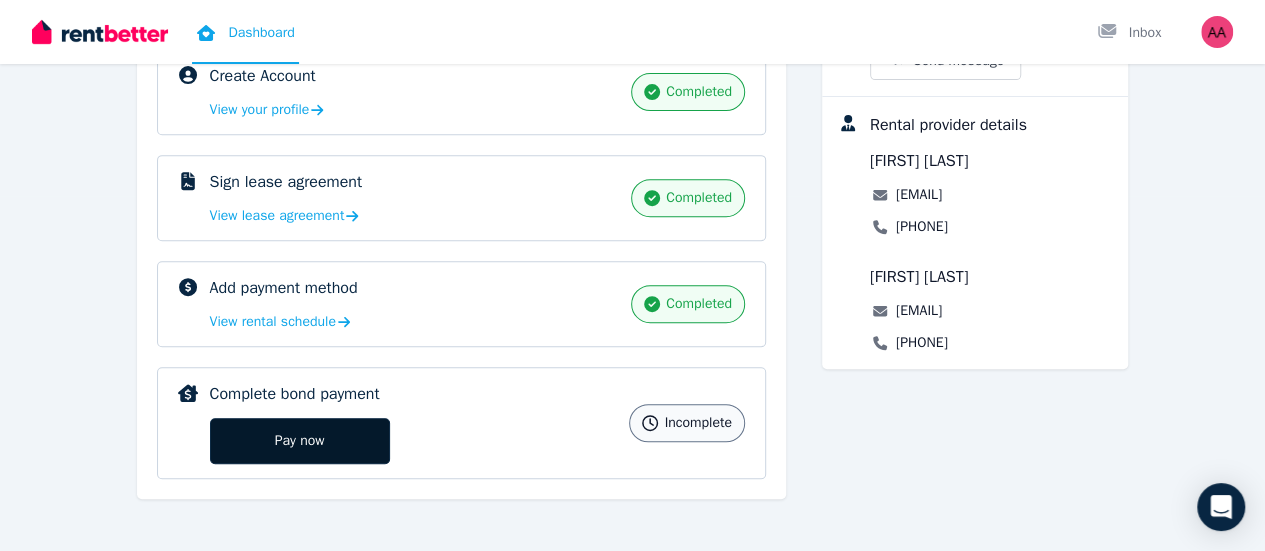 click on "Pay now" at bounding box center (300, 441) 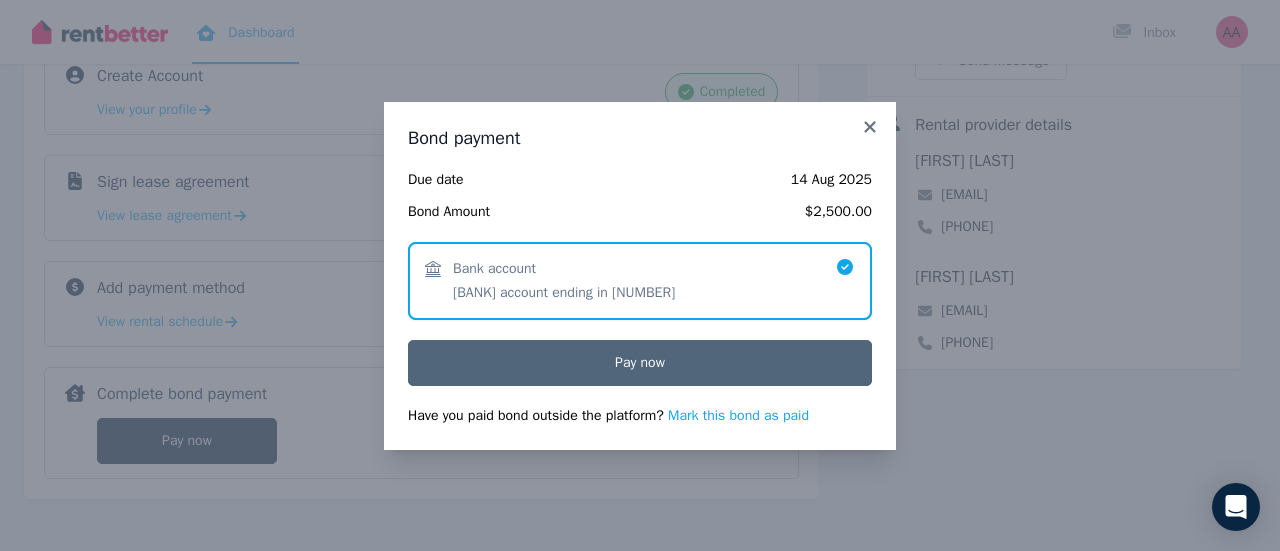 click on "Pay now" at bounding box center (640, 363) 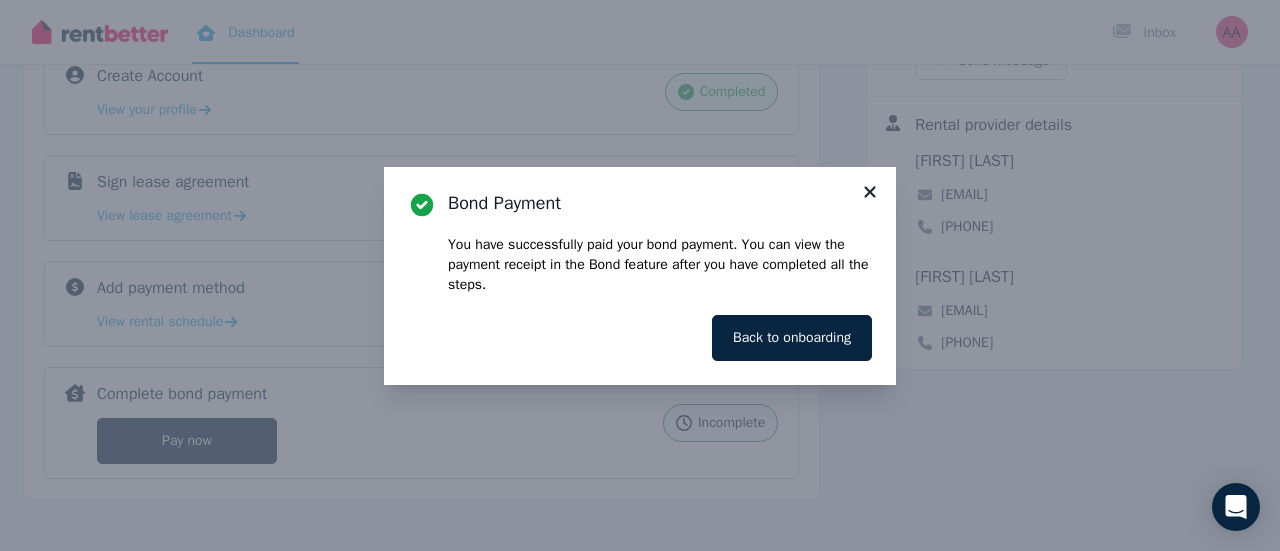 click 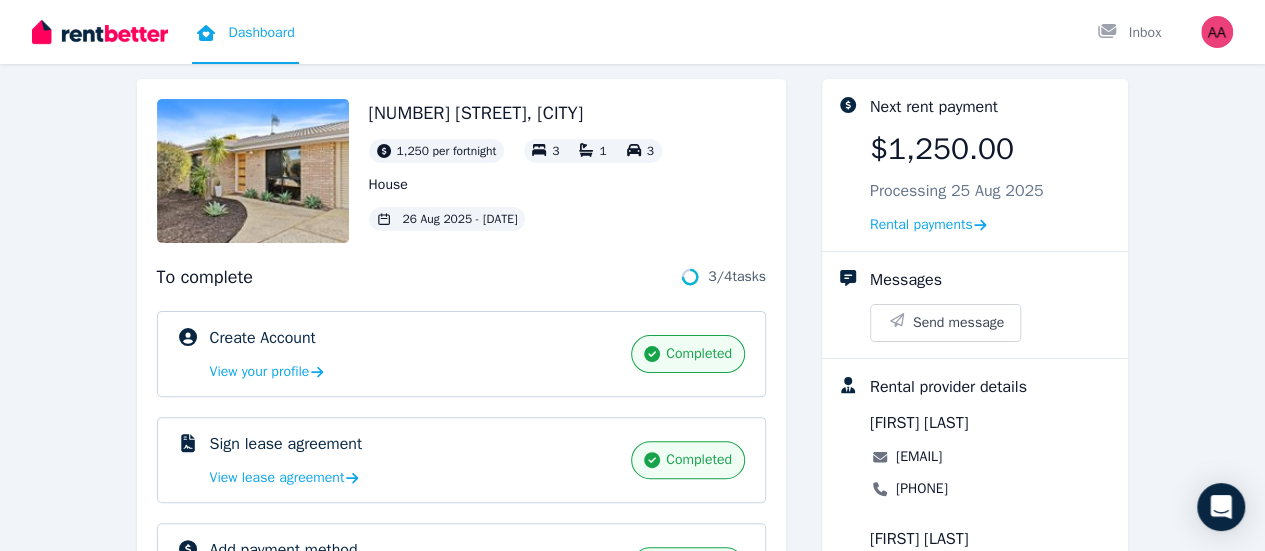 scroll, scrollTop: 0, scrollLeft: 0, axis: both 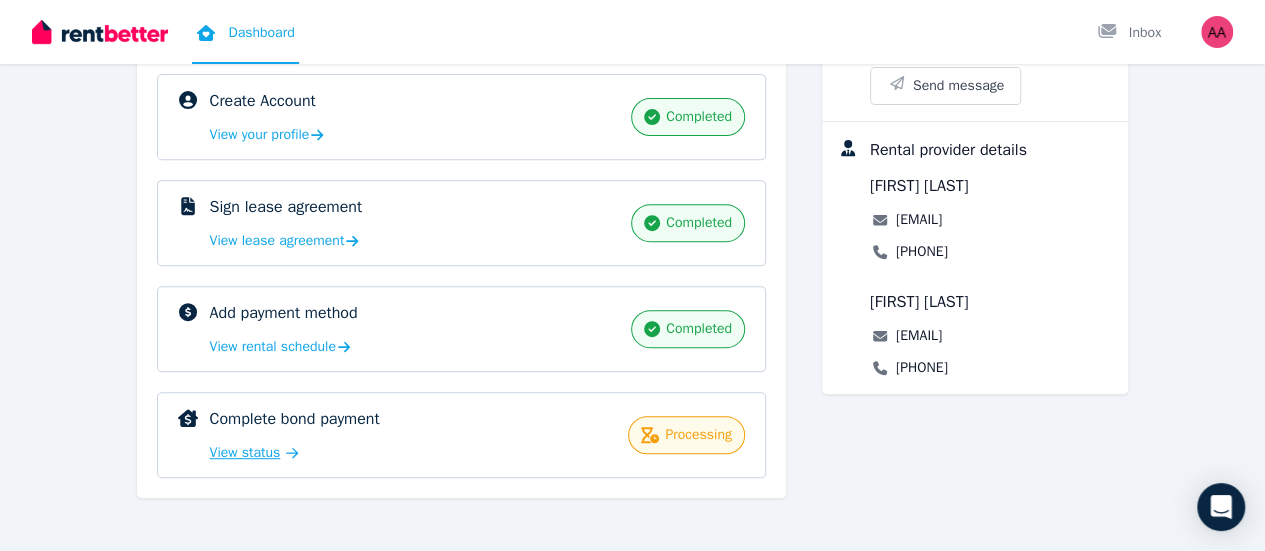 click on "View status" at bounding box center [245, 453] 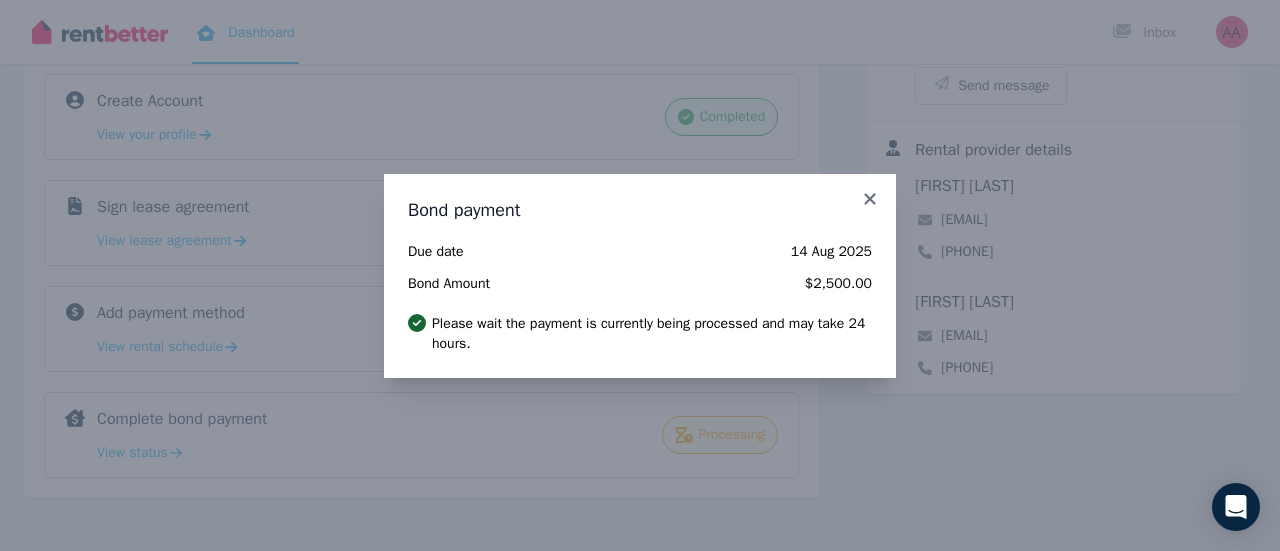 click on "Bond payment Due date 14 Aug 2025 Bond Amount $2,500.00 Please wait the payment is currently being processed and may take 24 hours." at bounding box center [640, 275] 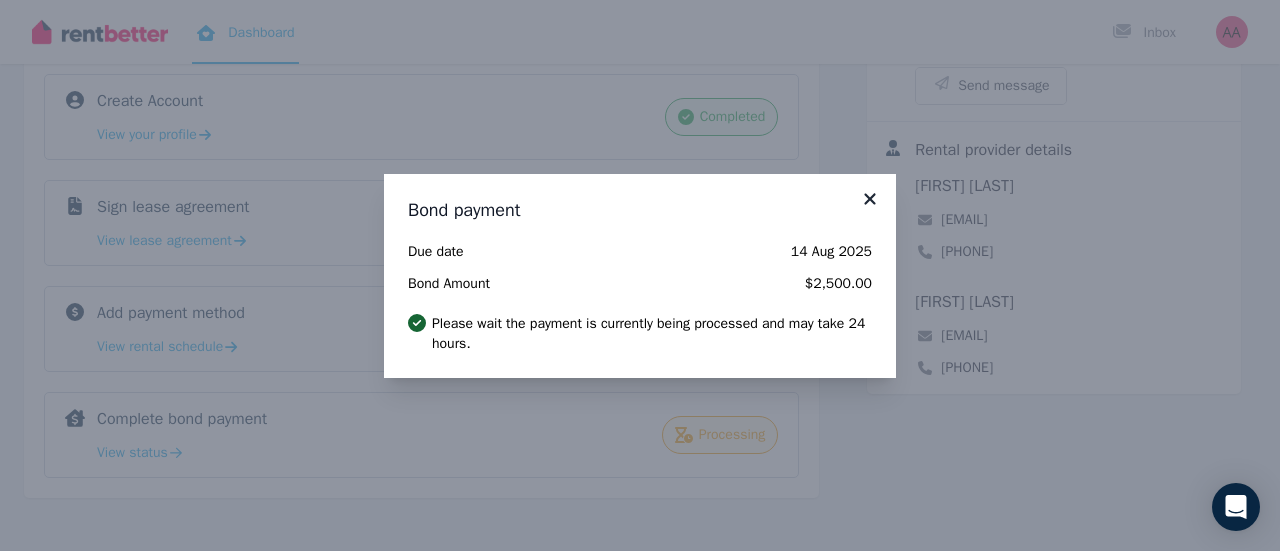 click 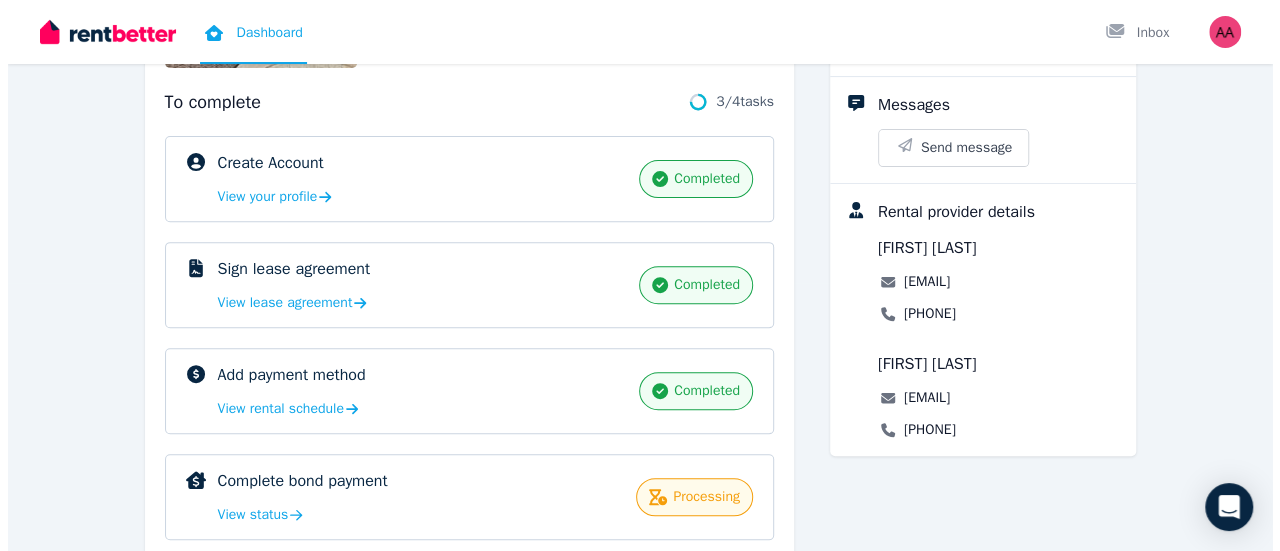 scroll, scrollTop: 272, scrollLeft: 0, axis: vertical 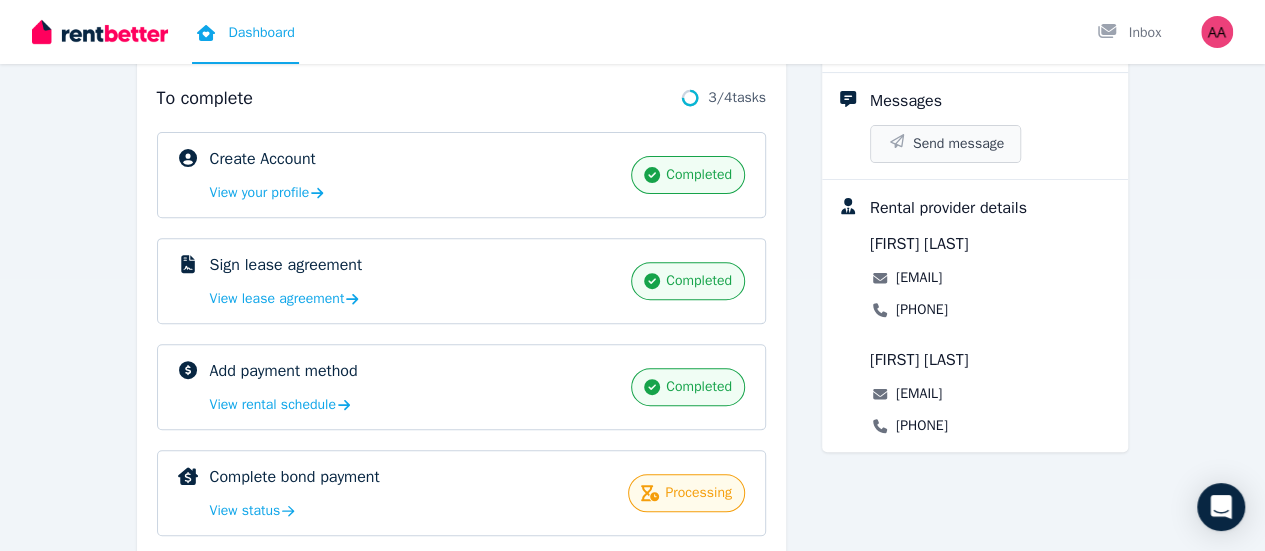 click on "Send message" at bounding box center [945, 144] 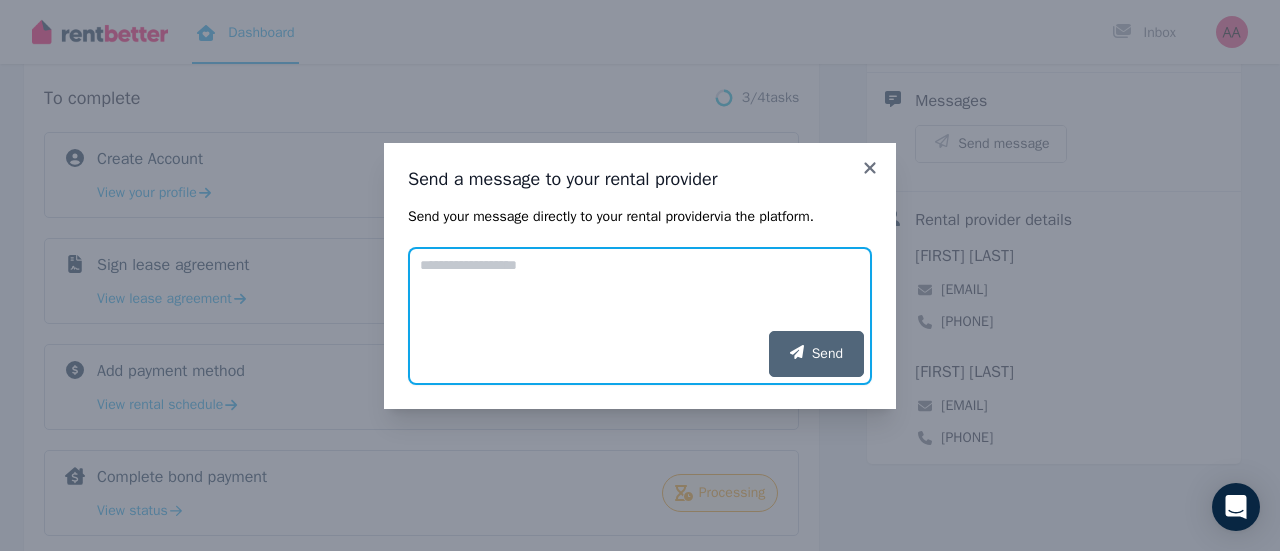 click on "Add your message" at bounding box center [640, 289] 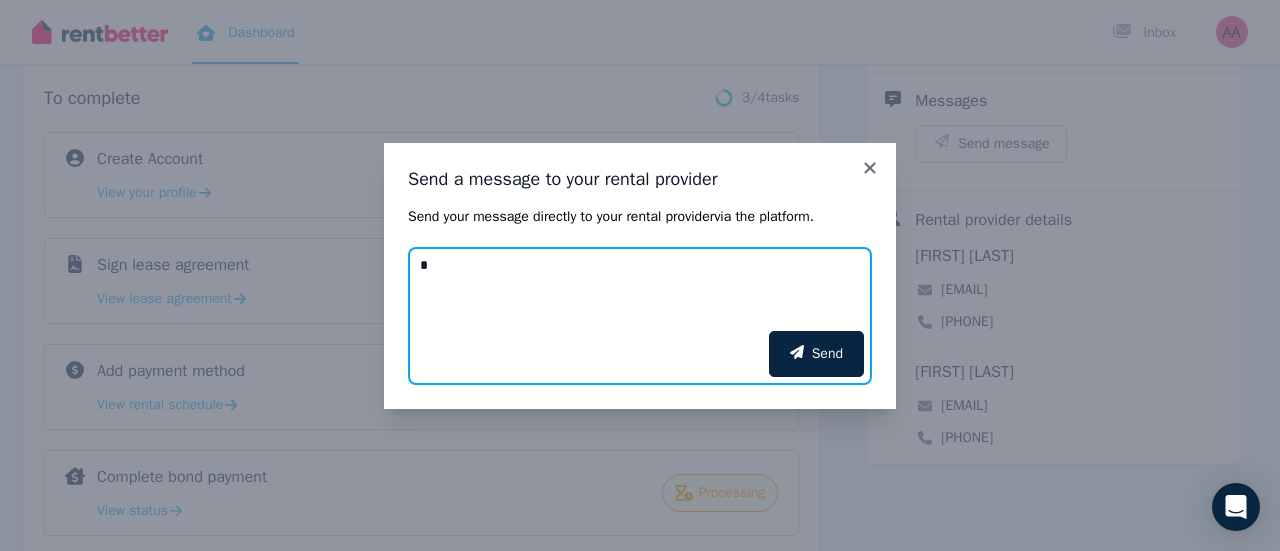 type on "*" 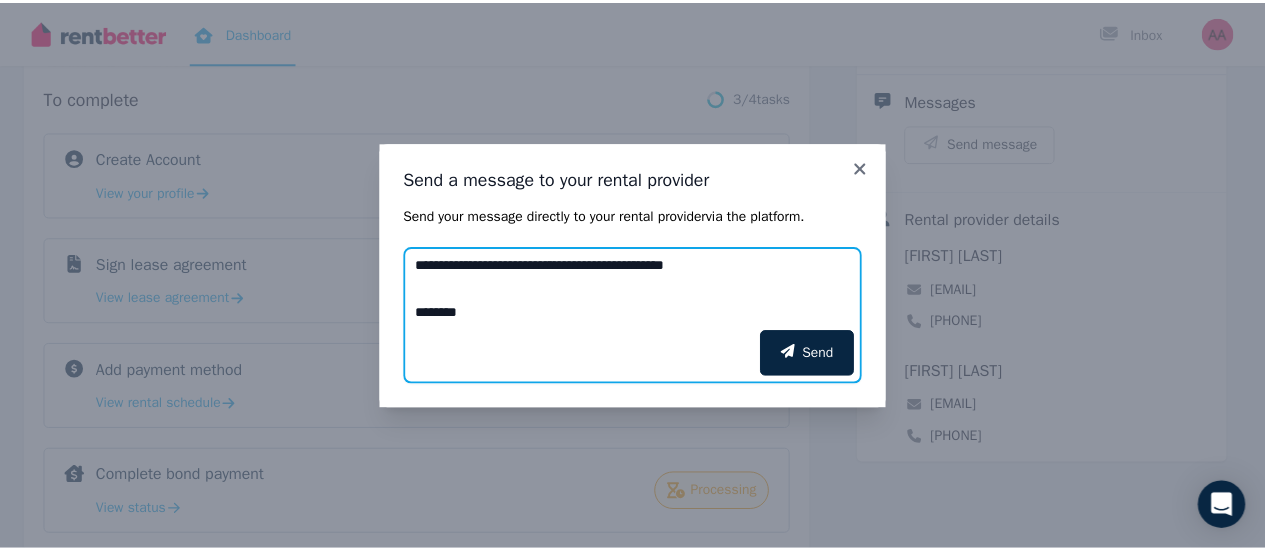 scroll, scrollTop: 135, scrollLeft: 0, axis: vertical 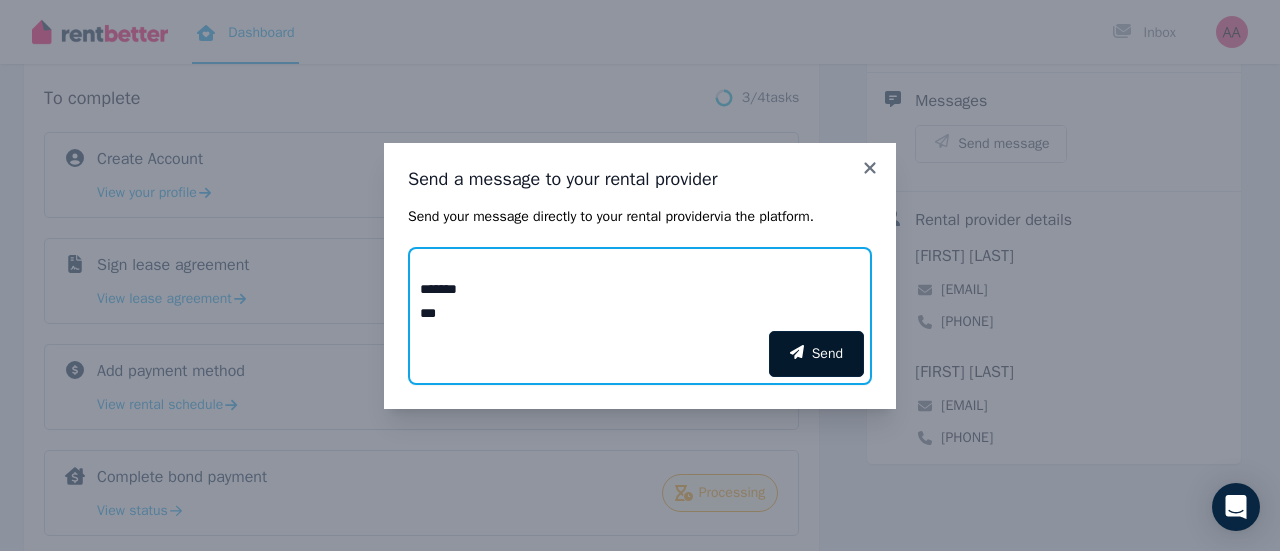 type on "**********" 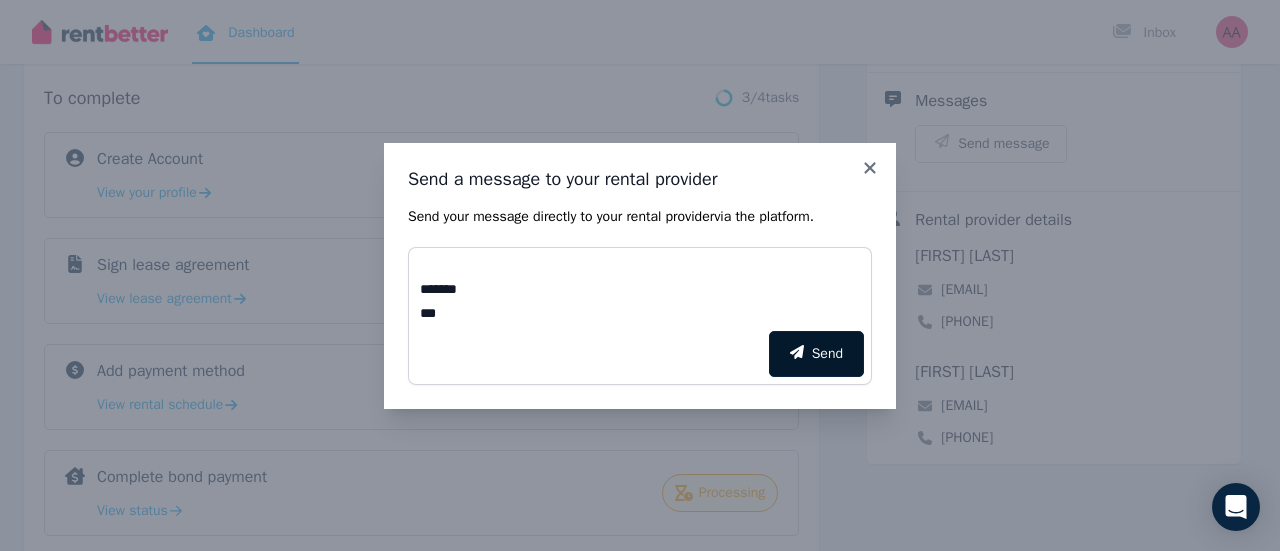 click on "Send" at bounding box center [816, 354] 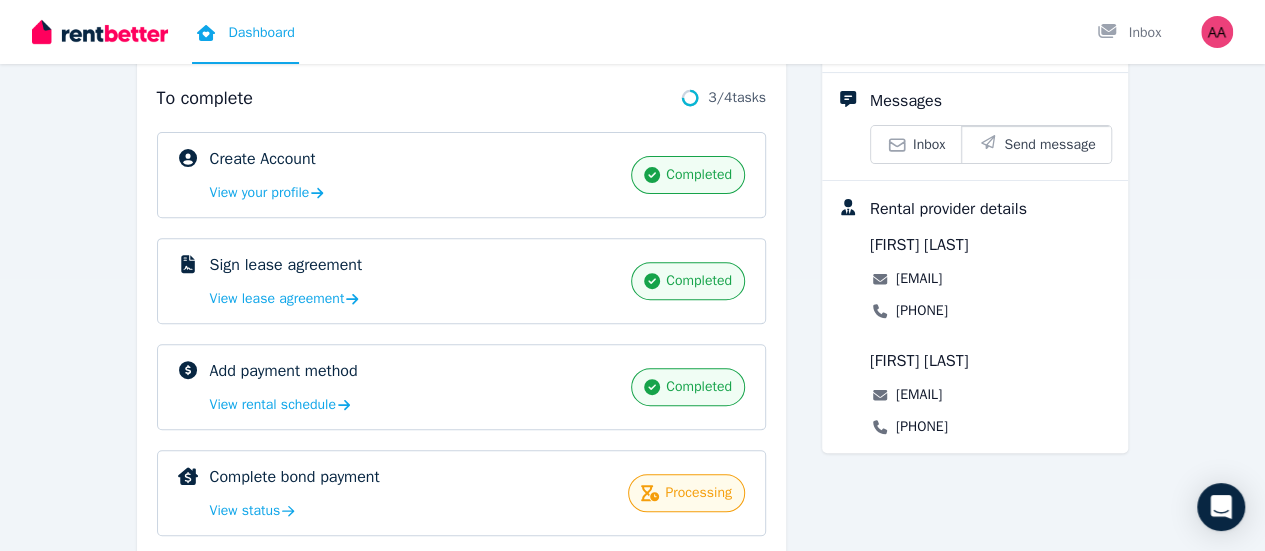 scroll, scrollTop: 330, scrollLeft: 0, axis: vertical 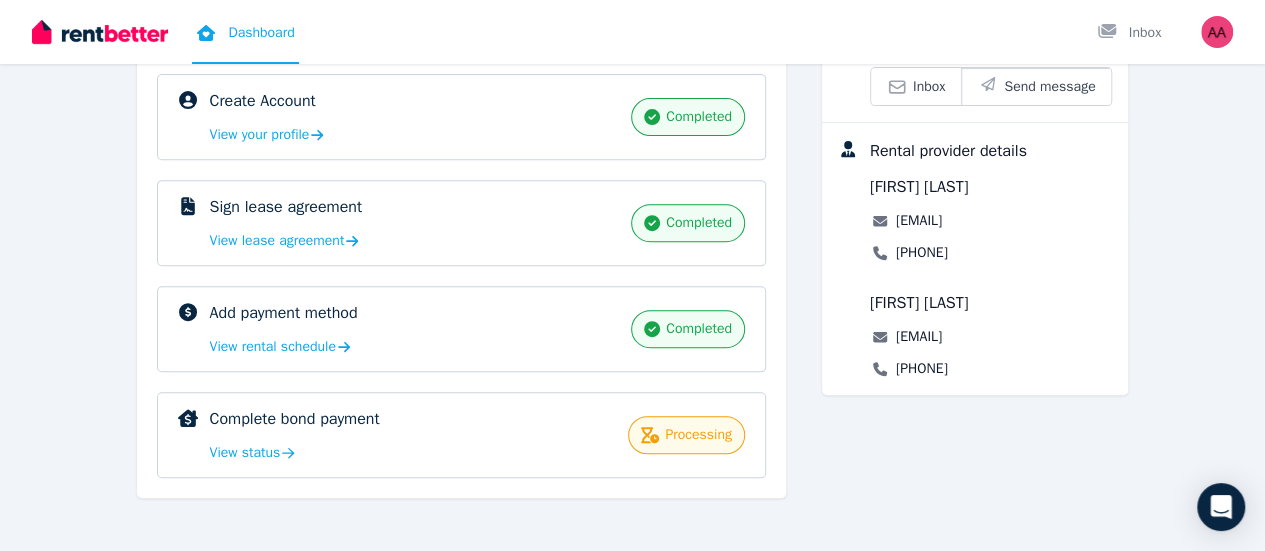 click on "Complete bond payment processing View status" at bounding box center (413, 435) 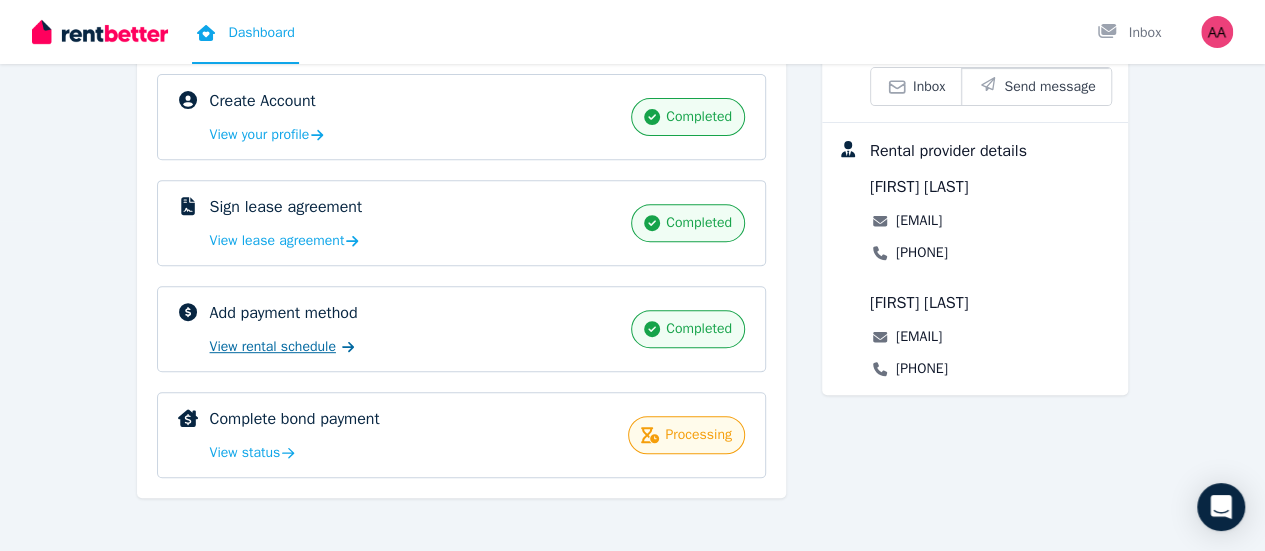 click on "View rental schedule" at bounding box center (273, 347) 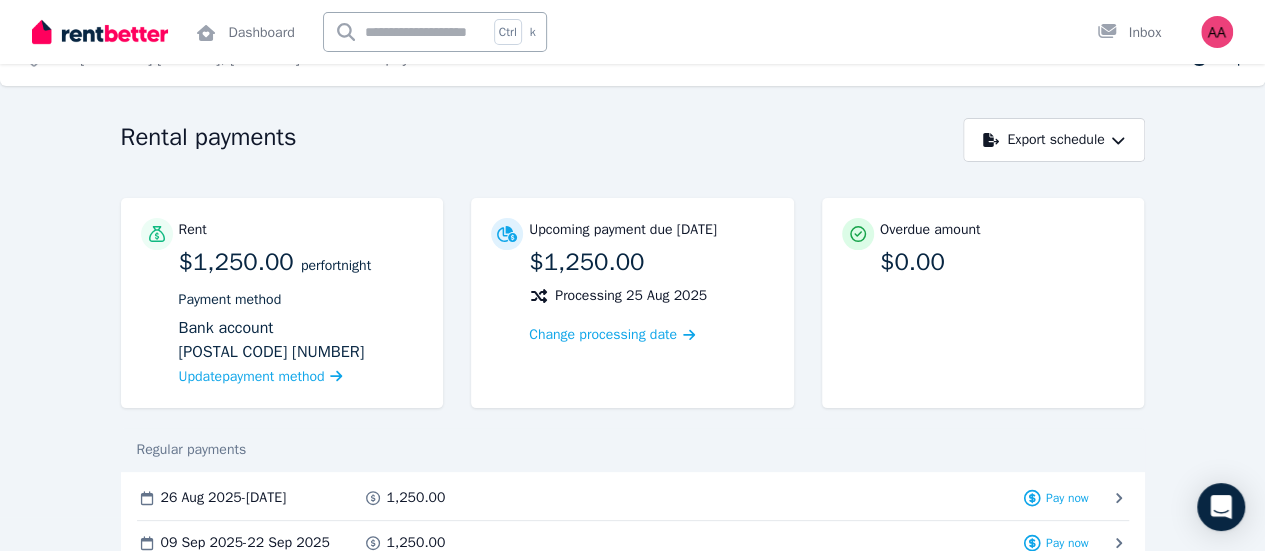 scroll, scrollTop: 47, scrollLeft: 0, axis: vertical 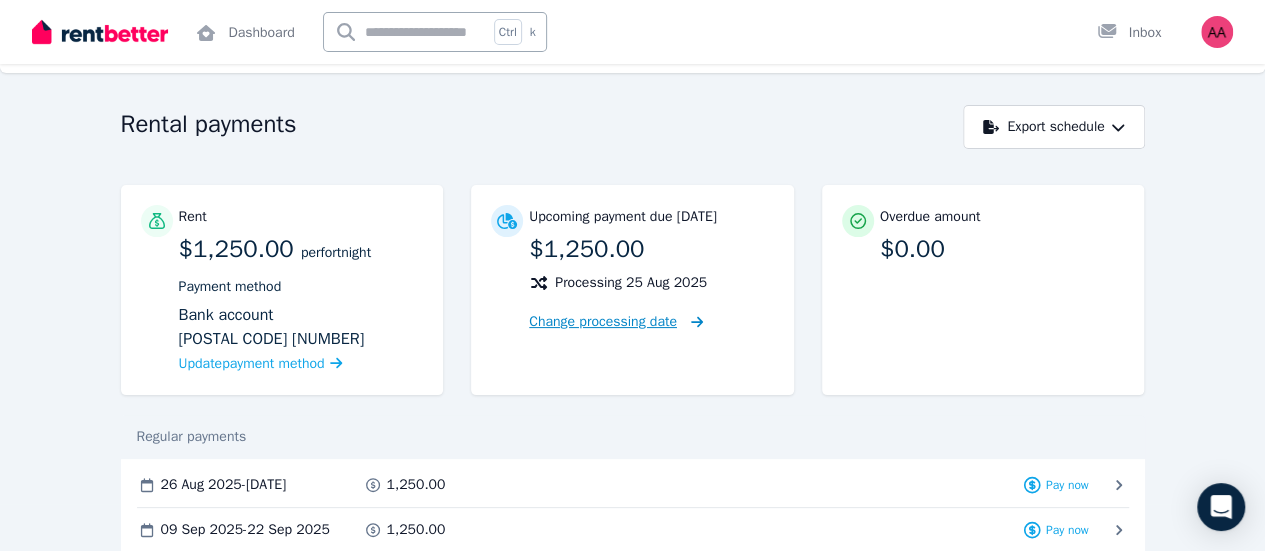 click on "Change processing date" at bounding box center (603, 322) 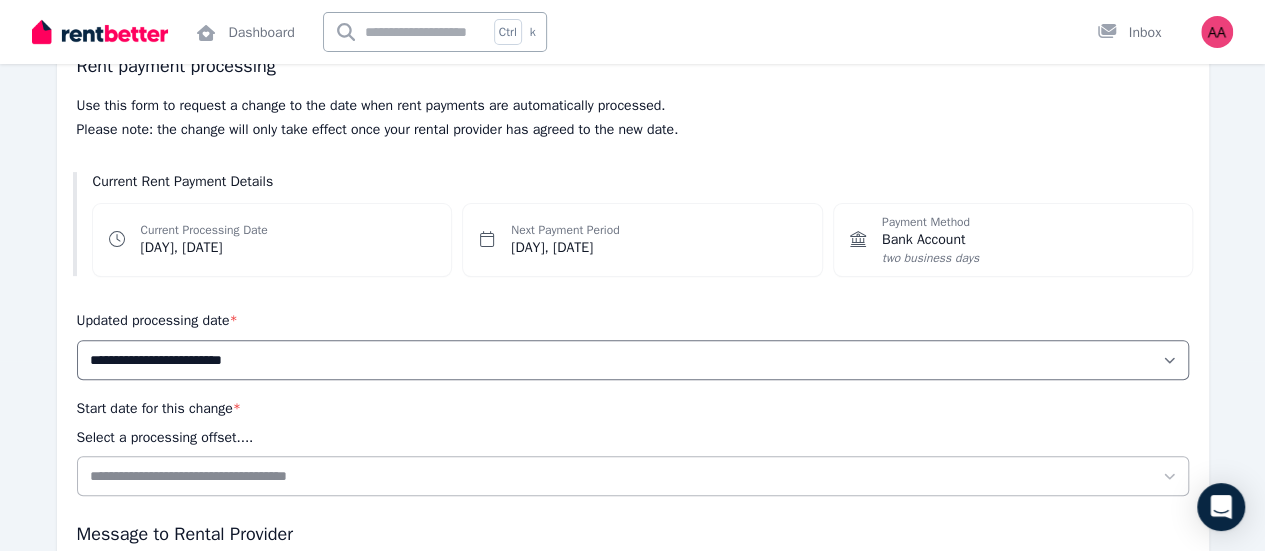 scroll, scrollTop: 191, scrollLeft: 0, axis: vertical 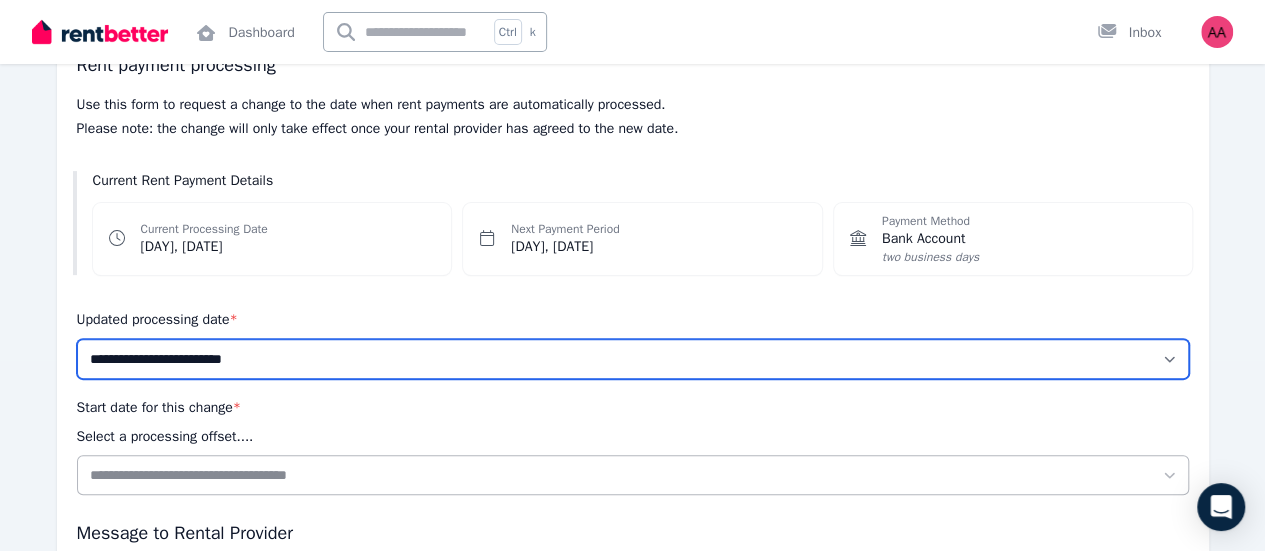 click on "**********" at bounding box center (633, 359) 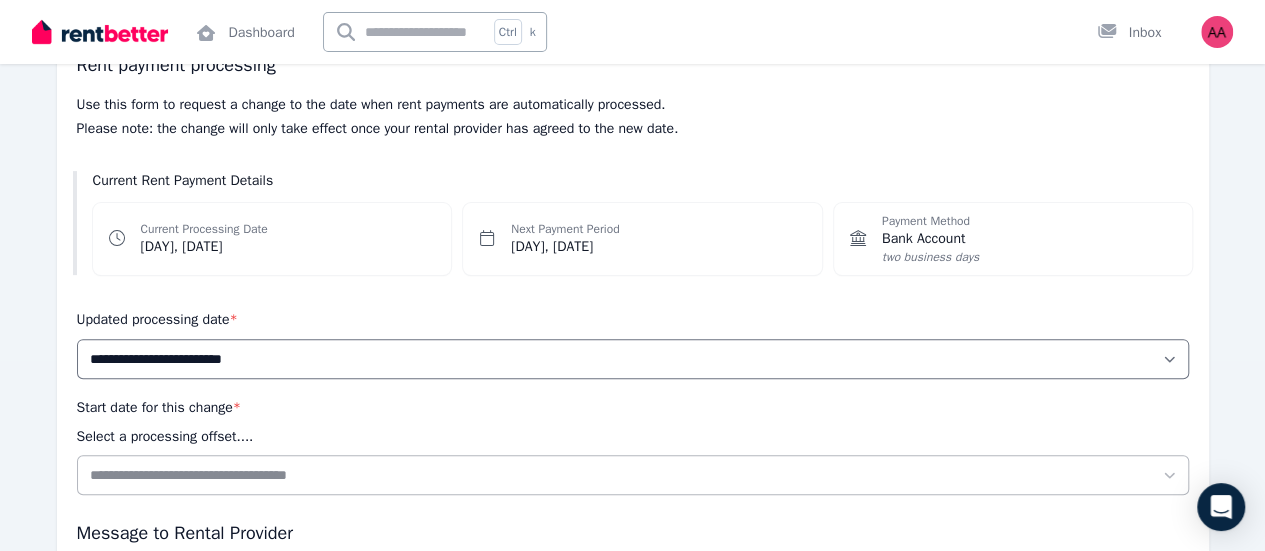 click on "Start date for this change * Select a processing offset...." at bounding box center [633, 421] 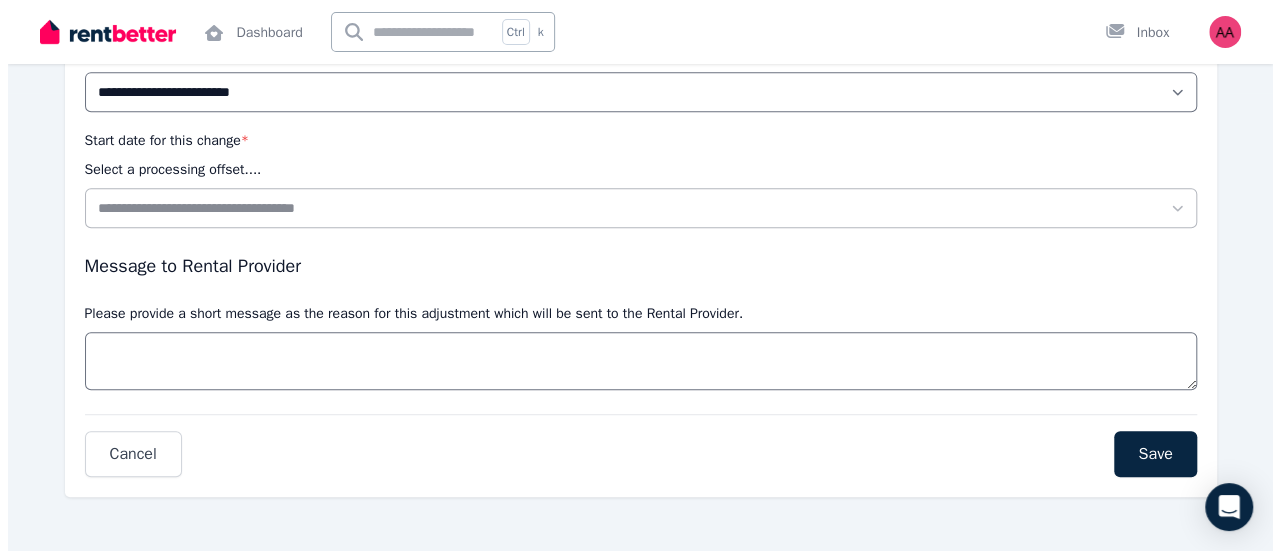 scroll, scrollTop: 0, scrollLeft: 0, axis: both 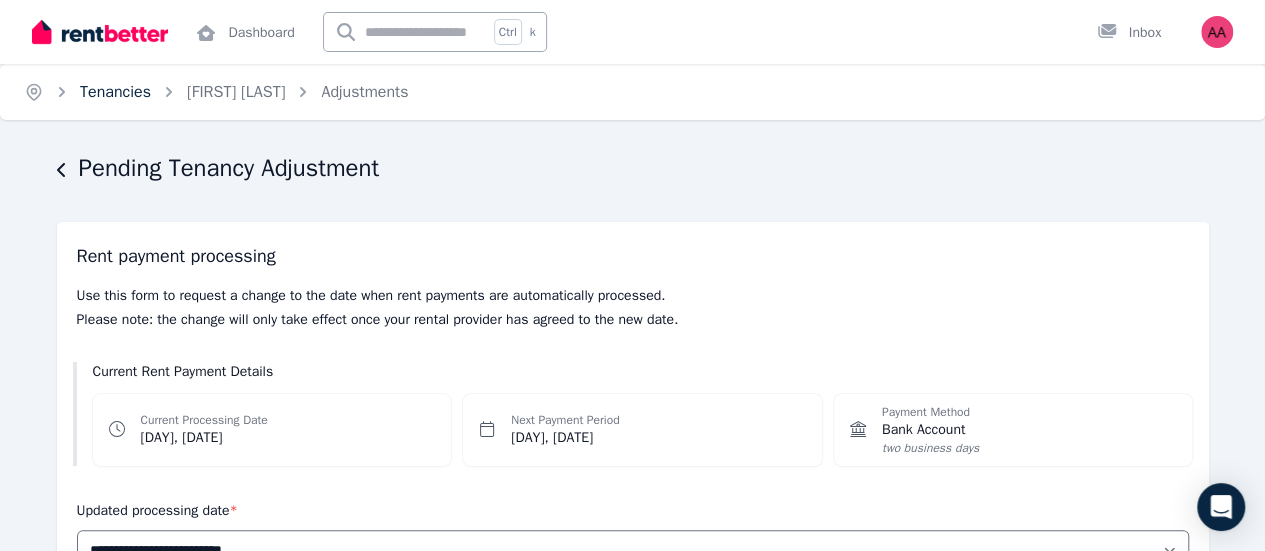 click on "Tenancies" at bounding box center [115, 92] 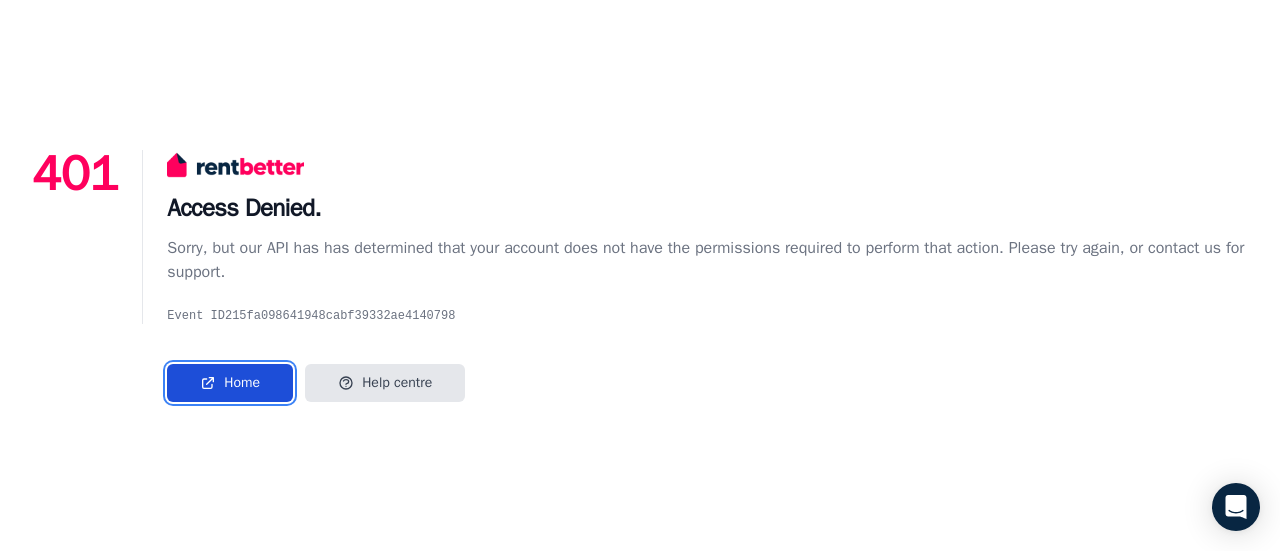 click on "Home" at bounding box center [230, 383] 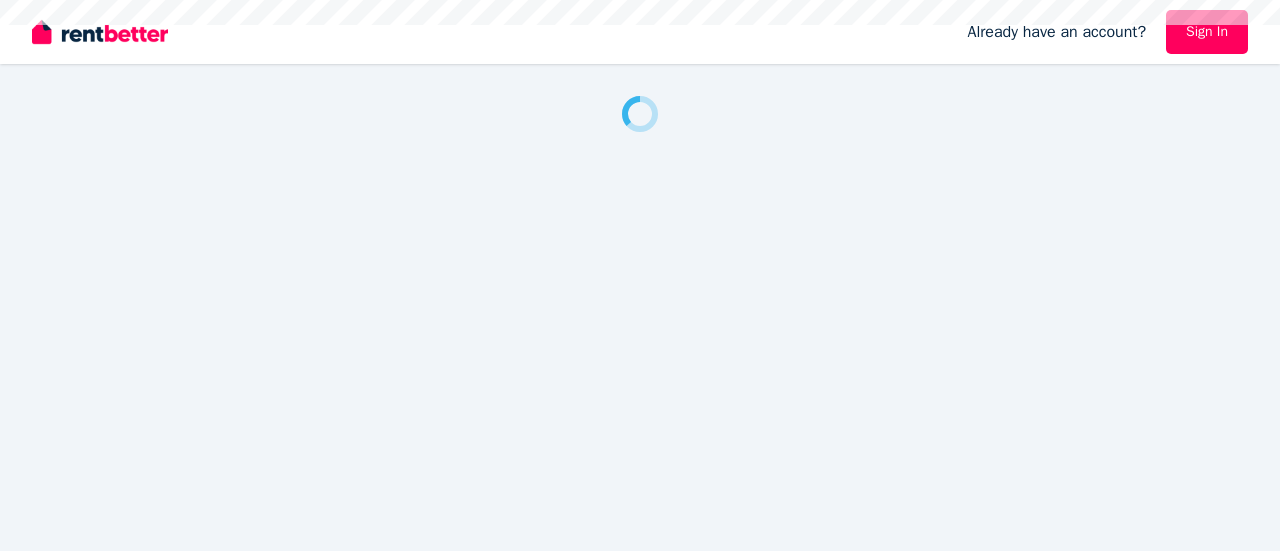scroll, scrollTop: 0, scrollLeft: 0, axis: both 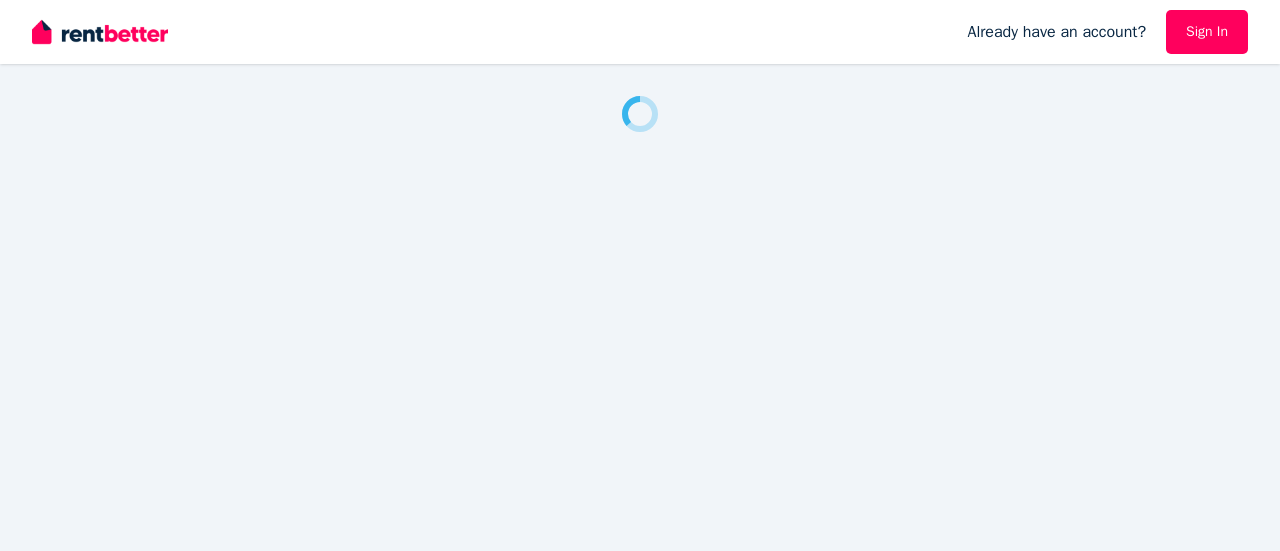 click on "Sign In" at bounding box center [1207, 32] 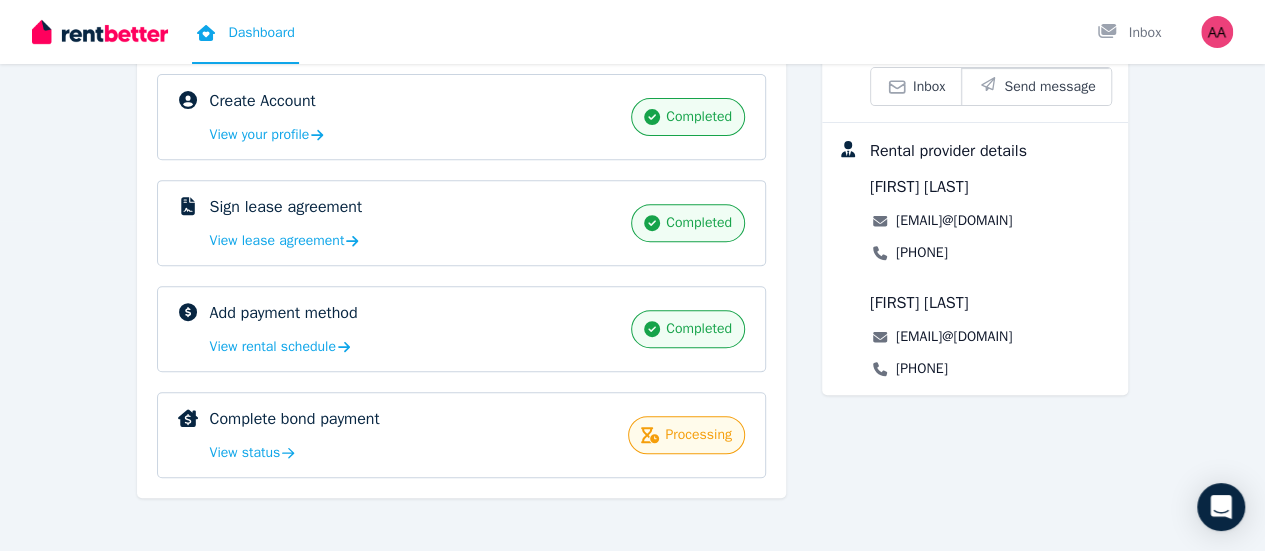 scroll, scrollTop: 0, scrollLeft: 0, axis: both 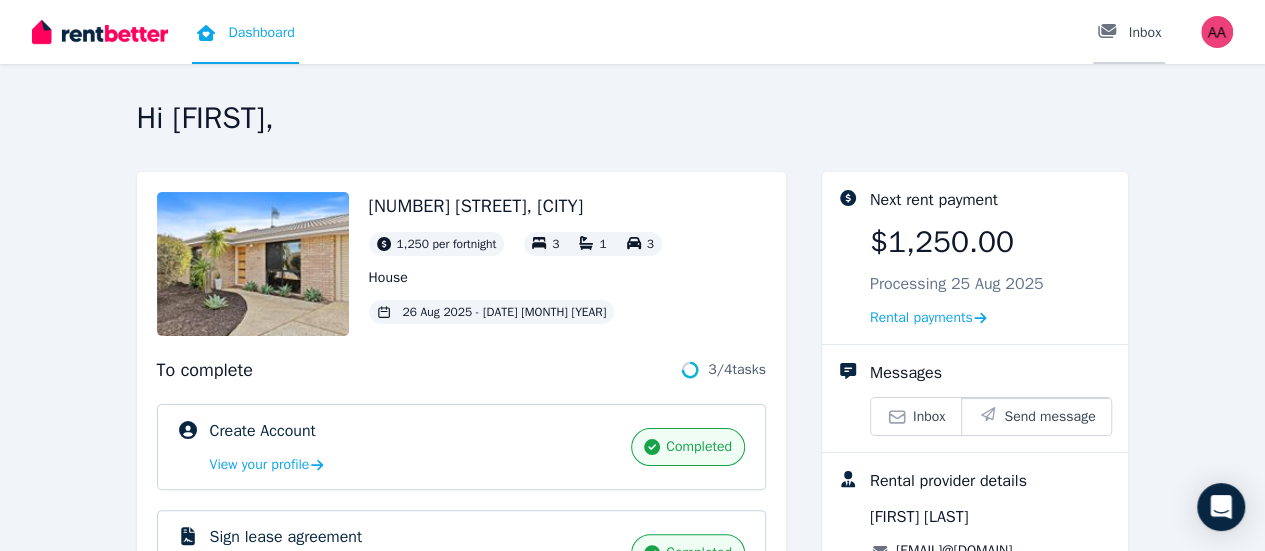 click at bounding box center [1113, 33] 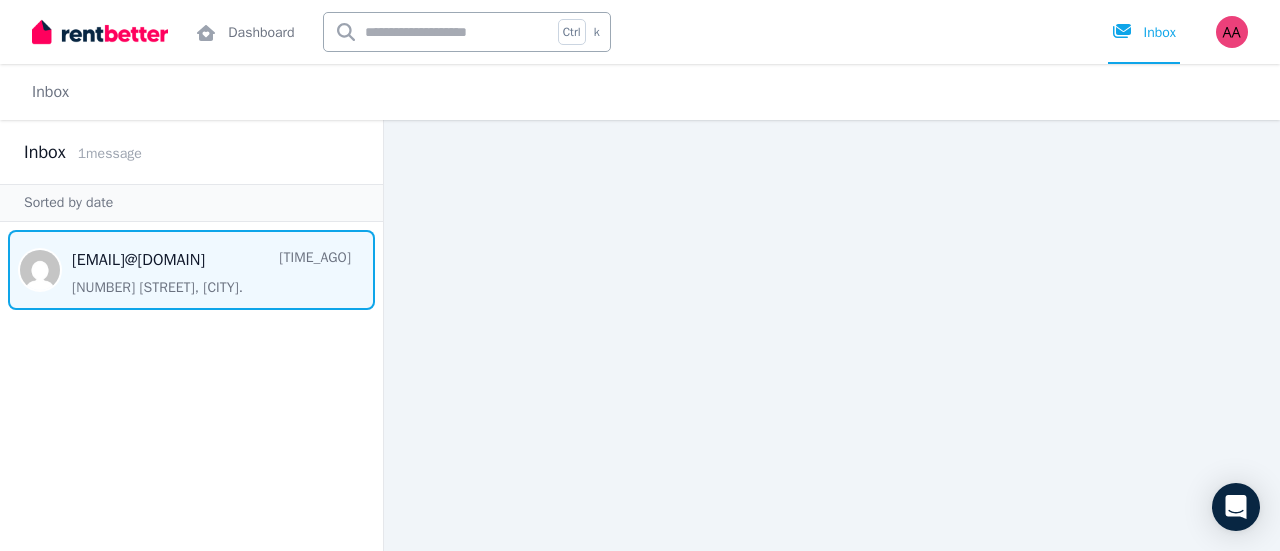 click at bounding box center [191, 270] 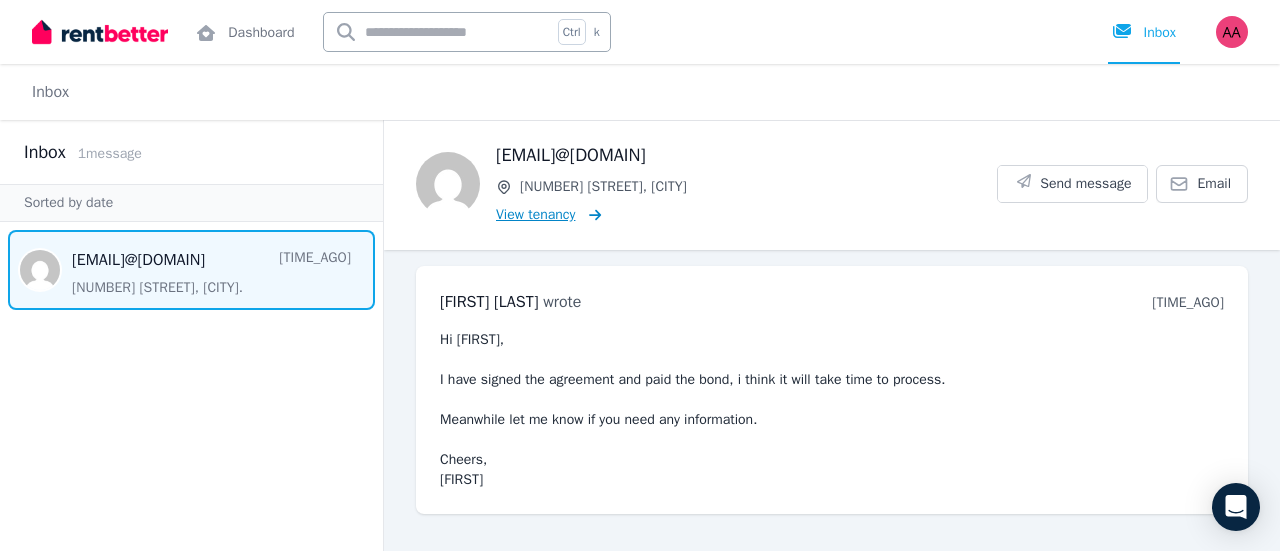click on "View tenancy" at bounding box center (535, 215) 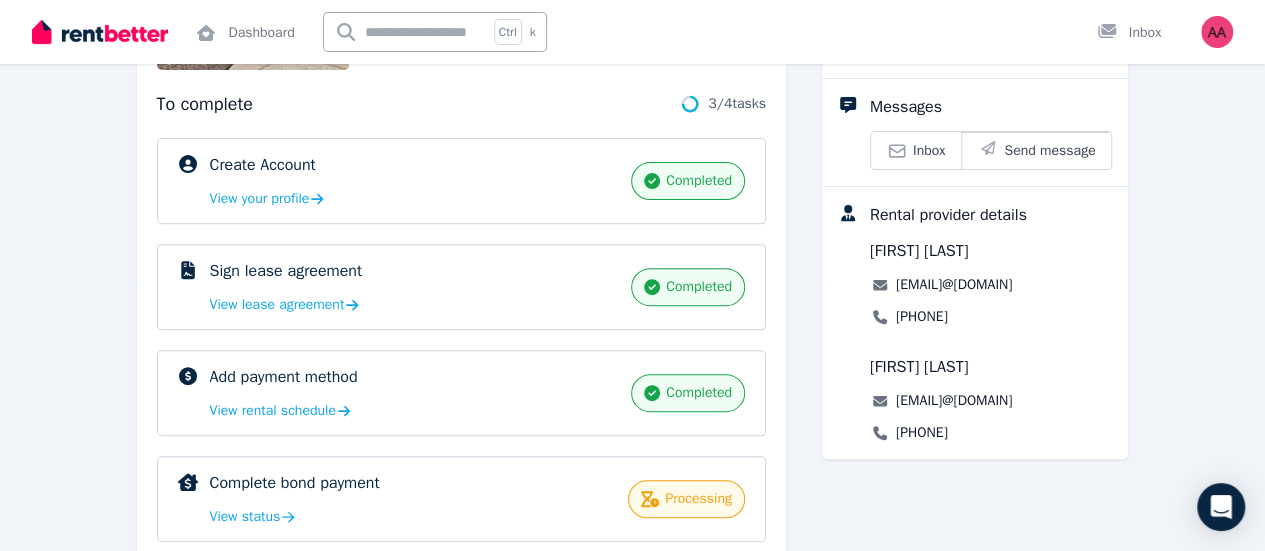 scroll, scrollTop: 267, scrollLeft: 0, axis: vertical 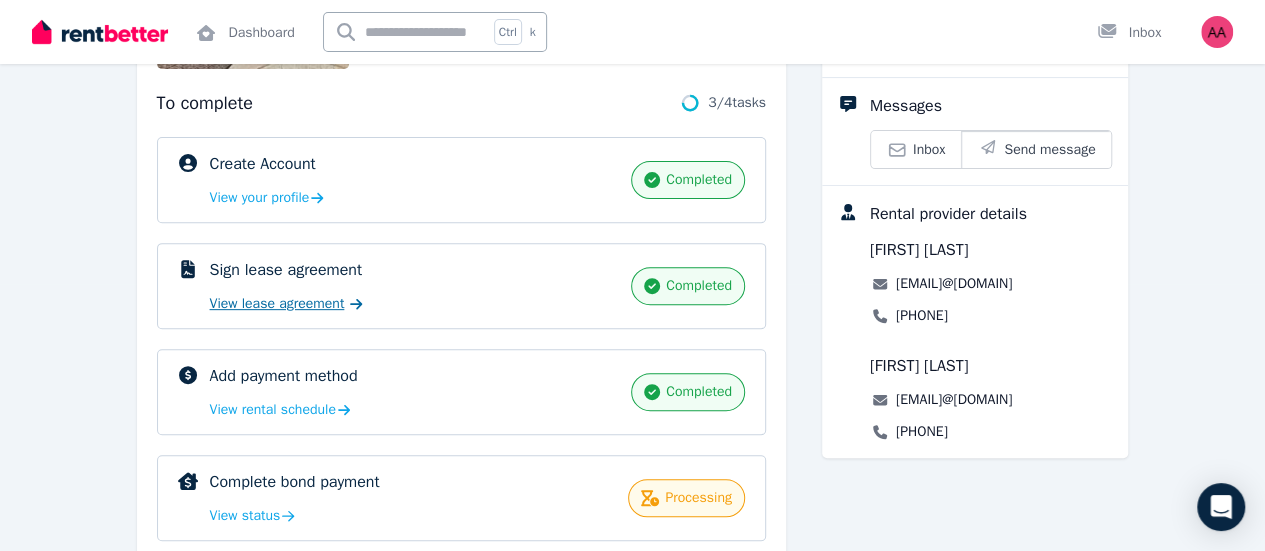 click on "View lease agreement" at bounding box center (277, 304) 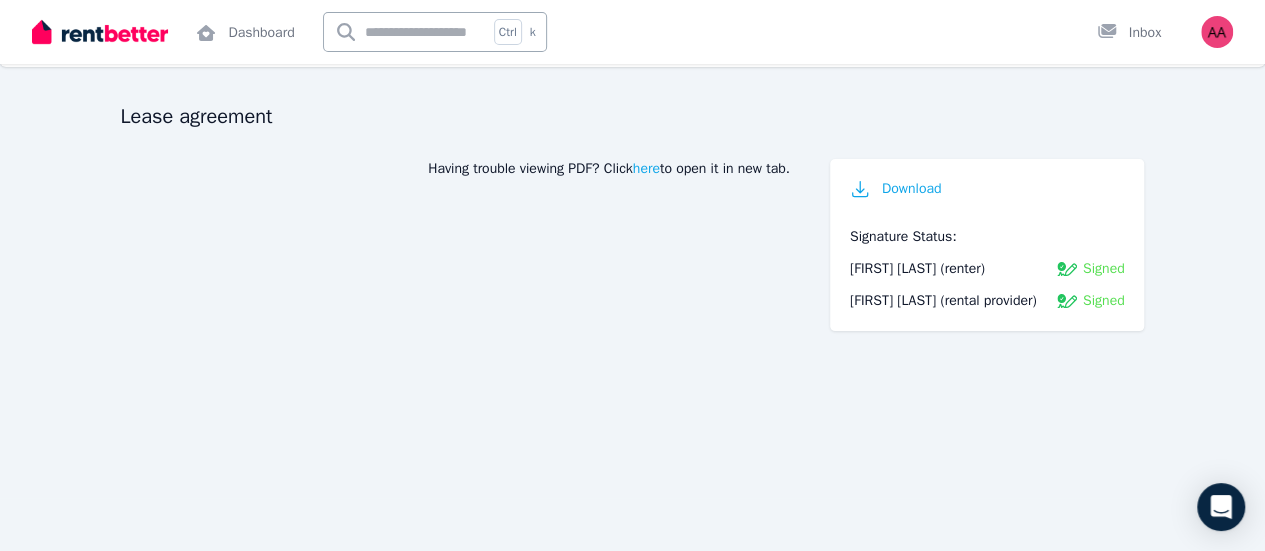 scroll, scrollTop: 0, scrollLeft: 0, axis: both 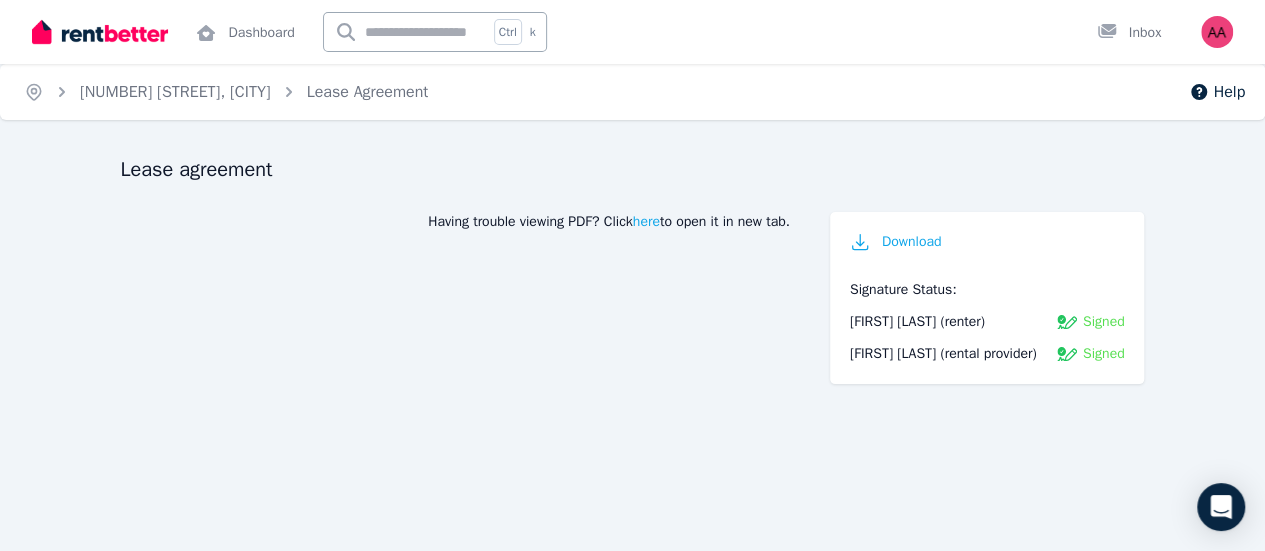 click at bounding box center (100, 32) 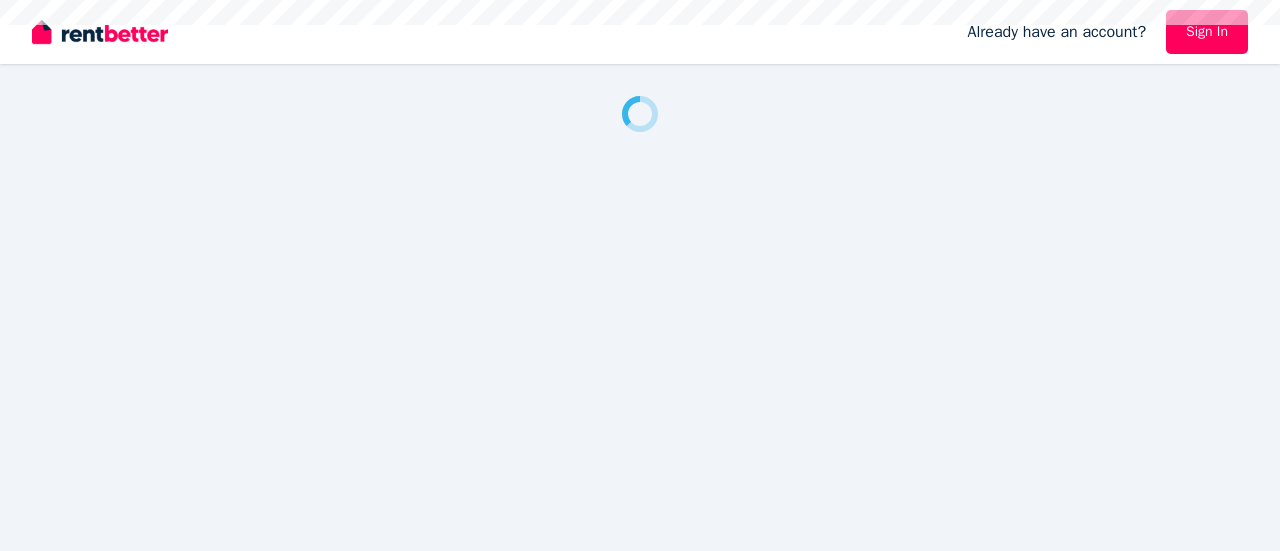scroll, scrollTop: 0, scrollLeft: 0, axis: both 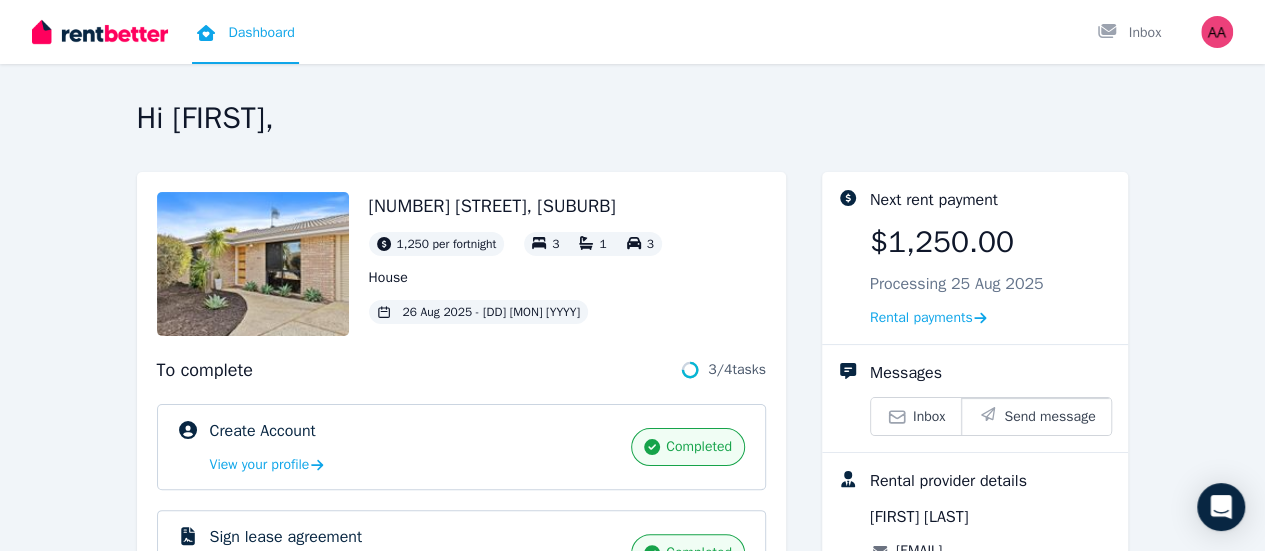 click at bounding box center [253, 264] 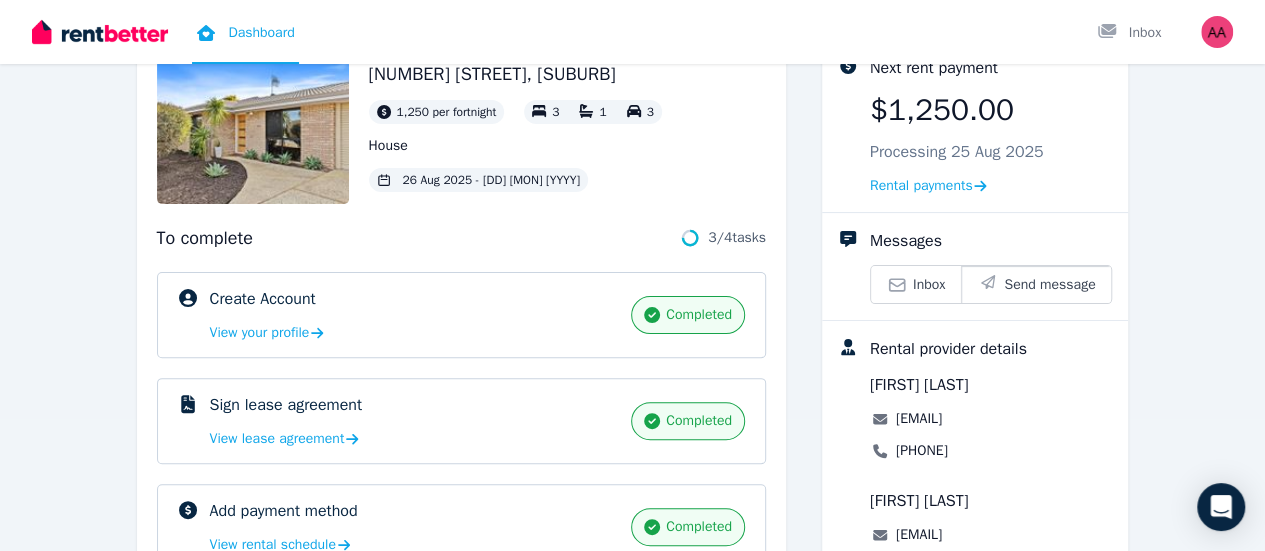 scroll, scrollTop: 0, scrollLeft: 0, axis: both 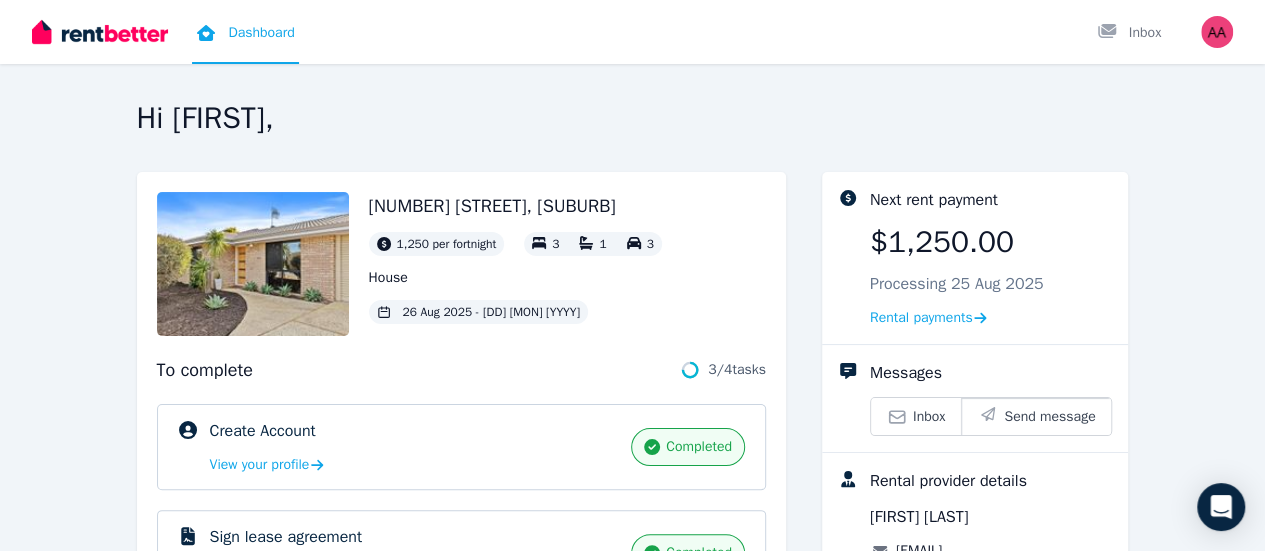 click on "1,250 per fortnight" at bounding box center [447, 244] 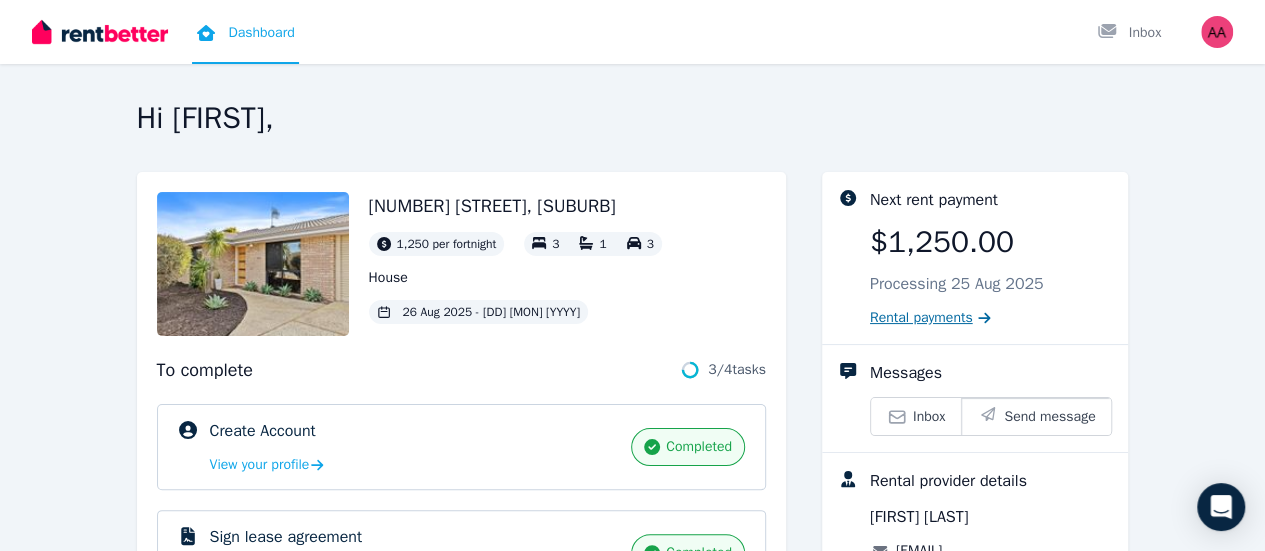 click on "Rental payments" at bounding box center (921, 318) 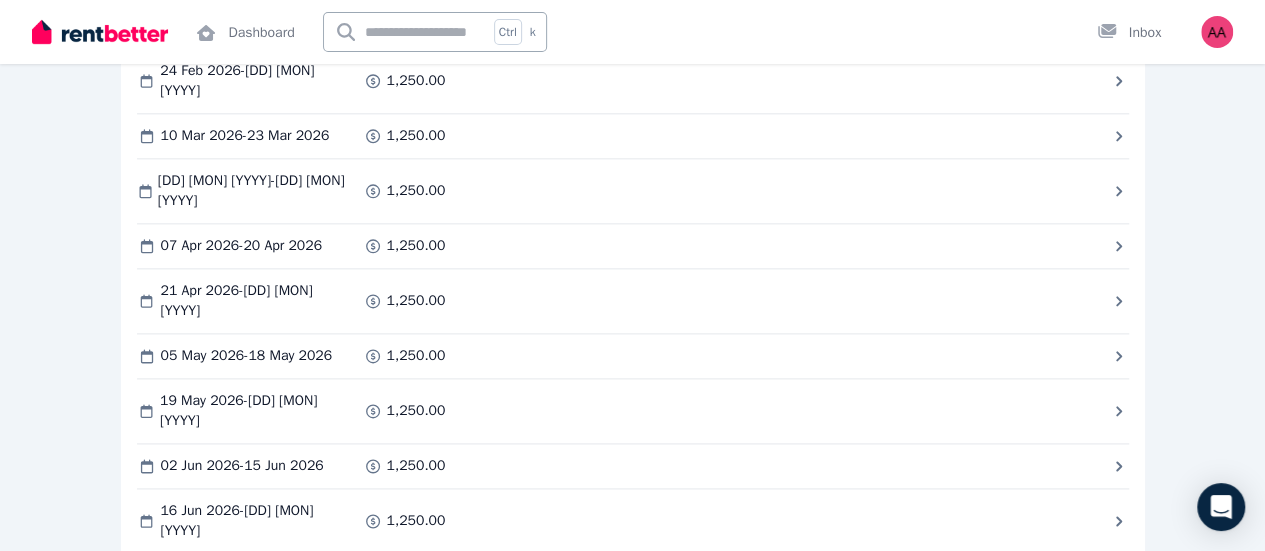 scroll, scrollTop: 1232, scrollLeft: 0, axis: vertical 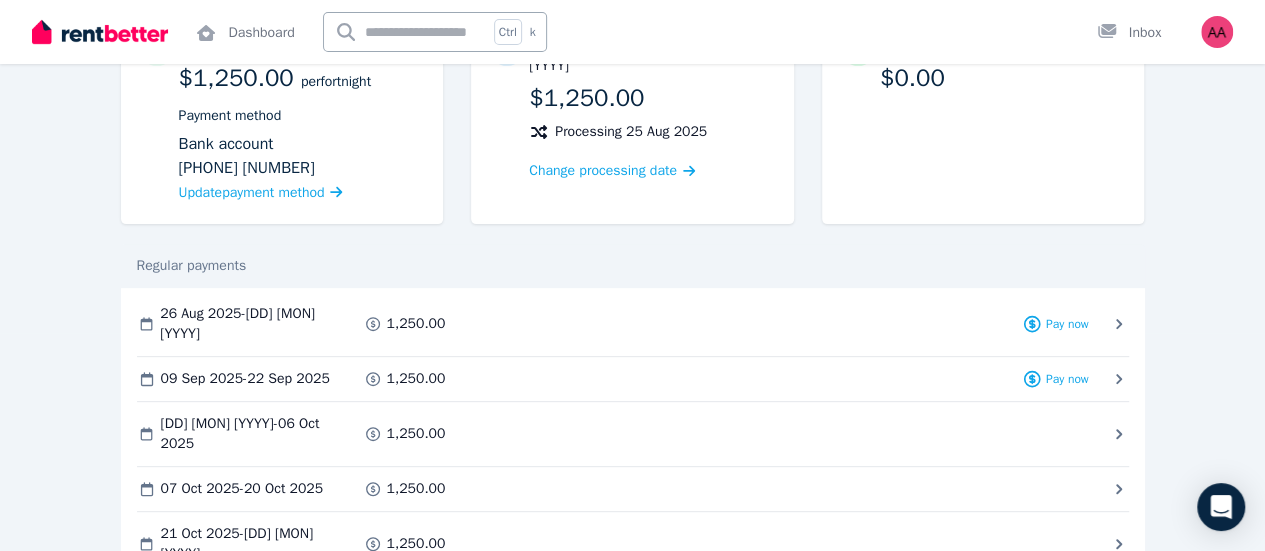 drag, startPoint x: 752, startPoint y: 411, endPoint x: 40, endPoint y: 303, distance: 720.1444 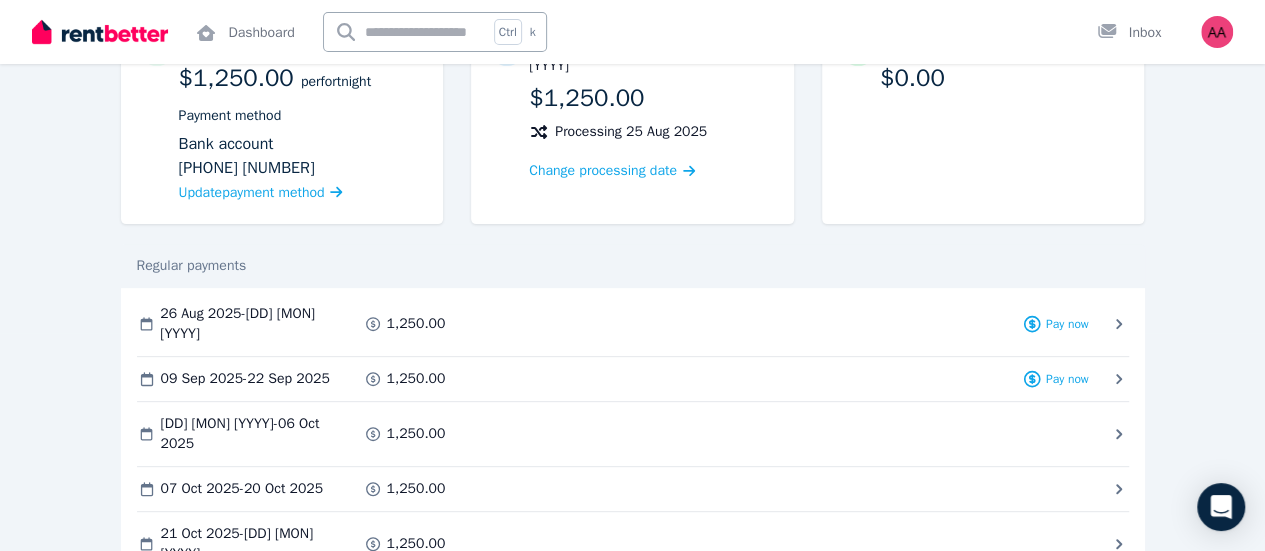 click on "1 [DD] [MON] [YYYY]  -  [DD] [MON] [YYYY] Processing on  [DD] [MON] [YYYY] 1,250.00 Pay now 2 [DD] [MON] [YYYY]  -  [DD] [MON] [YYYY] Processing on  [DD] [MON] [YYYY] 1,250.00 Pay now 3 [DD] [MON] [YYYY]  -  [DD] [MON] [YYYY] Processing on  [DD] [MON] [YYYY] 1,250.00 4 [DD] [MON] [YYYY]  -  [DD] [MON] [YYYY] Processing on  [DD] [MON] [YYYY] 1,250.00 5 [DD] [MON] [YYYY]  -  [DD] [MON] [YYYY] Processing on  [DD] [MON] [YYYY] 1,250.00 6 [DD] [MON] [YYYY]  -  [DD] [MON] [YYYY] Processing on  [DD] [MON] [YYYY] 1,250.00 7 [DD] [MON] [YYYY]  -  [DD] [MON] [YYYY] Processing on  [DD] [MON] [YYYY] 1,250.00 8 [DD] [MON] [YYYY]  -  [DD] [MON] [YYYY] Processing on  [DD] [MON] [YYYY] 1,250.00 9 [DD] [MON] [YYYY]  -  [DD] [MON] [YYYY] Processing on  [DD] [MON] [YYYY] 1,250.00 10 [DD] [MON] [YYYY]  -  [DD] [MON] [YYYY] Processing on  [DD] [MON] [YYYY] 1,250.00 11 [DD] [MON] [YYYY]  -  [DD] [MON] [YYYY] Processing on  [DD] [MON] [YYYY] 1,250.00 12 [DD] [MON] [YYYY]  -  [DD] [MON] [YYYY] Processing on  [DD] [MON] [YYYY] 1,250.00 13 [DD] [MON] [YYYY]  -  [DD] [MON] [YYYY] Processing on  [DD] [MON] [YYYY] 1,250.00 14 [DD] [MON] [YYYY]  -  [DD] [MON] [YYYY] Processing on  [DD] [MON] [YYYY] 1,250.00 15 [DD] [MON] [YYYY]  -  [DD] [MON] [YYYY] Processing on  [DD] [MON] [YYYY] 1,250.00 16 [DD] [MON] [YYYY]" at bounding box center (0, 0) 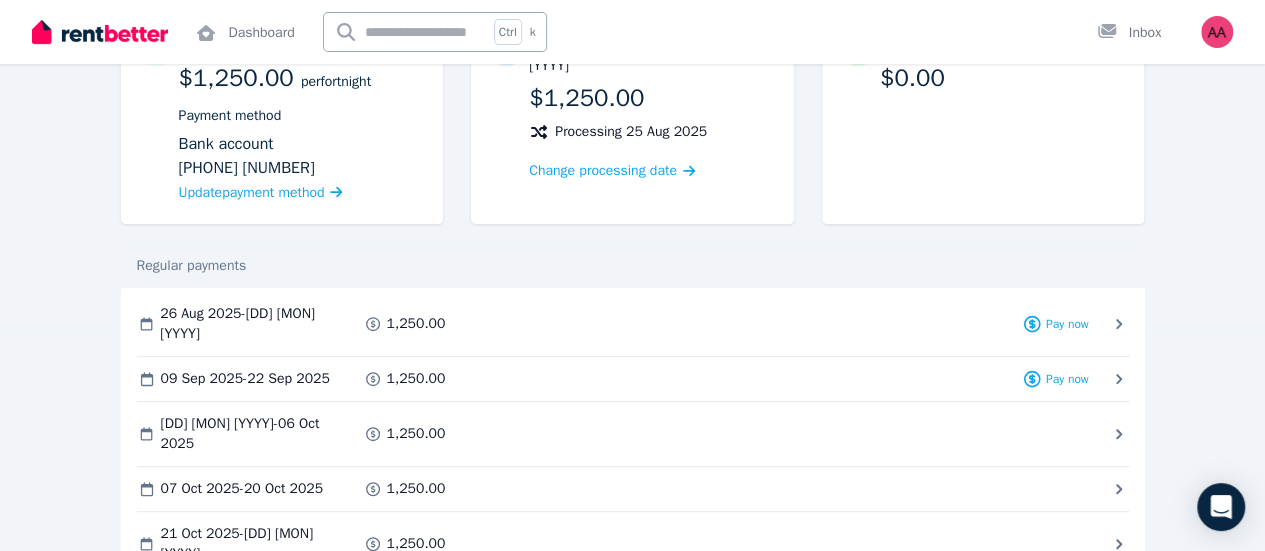 copy on "1 [DD] [MON] [YYYY]  -  [DD] [MON] [YYYY] Processing on  [DD] [MON] [YYYY] 1,250.00 Pay now 2 [DD] [MON] [YYYY]  -  [DD] [MON] [YYYY] Processing on  [DD] [MON] [YYYY] 1,250.00 Pay now 3 [DD] [MON] [YYYY]  -  [DD] [MON] [YYYY] Processing on  [DD] [MON] [YYYY] 1,250.00 4 [DD] [MON] [YYYY]  -  [DD] [MON] [YYYY] Processing on  [DD] [MON] [YYYY] 1,250.00 5 [DD] [MON] [YYYY]  -  [DD] [MON] [YYYY] Processing on  [DD] [MON] [YYYY] 1,250.00 6 [DD] [MON] [YYYY]  -  [DD] [MON] [YYYY] Processing on  [DD] [MON] [YYYY] 1,250.00 7 [DD] [MON] [YYYY]  -  [DD] [MON] [YYYY] Processing on  [DD] [MON] [YYYY] 1,250.00 8 [DD] [MON] [YYYY]  -  [DD] [MON] [YYYY] Processing on  [DD] [MON] [YYYY] 1,250.00 9 [DD] [MON] [YYYY]  -  [DD] [MON] [YYYY] Processing on  [DD] [MON] [YYYY] 1,250.00 10 [DD] [MON] [YYYY]  -  [DD] [MON] [YYYY] Processing on  [DD] [MON] [YYYY] 1,250.00 11 [DD] [MON] [YYYY]  -  [DD] [MON] [YYYY] Processing on  [DD] [MON] [YYYY] 1,250.00 12 [DD] [MON] [YYYY]  -  [DD] [MON] [YYYY] Processing on  [DD] [MON] [YYYY] 1,250.00 13 [DD] [MON] [YYYY]  -  [DD] [MON] [YYYY] Processing on  [DD] [MON] [YYYY] 1,250.00 14 [DD] [MON] [YYYY]  -  [DD] [MON] [YYYY] Processing on  [DD] [MON] [YYYY] 1,250.00 15 [DD] [MON] [YYYY]  -  [DD] [MON] [YYYY] Processing on  [DD] [MON] [YYYY] 1,250.00 16 [DD] [MON] [YYYY]" 